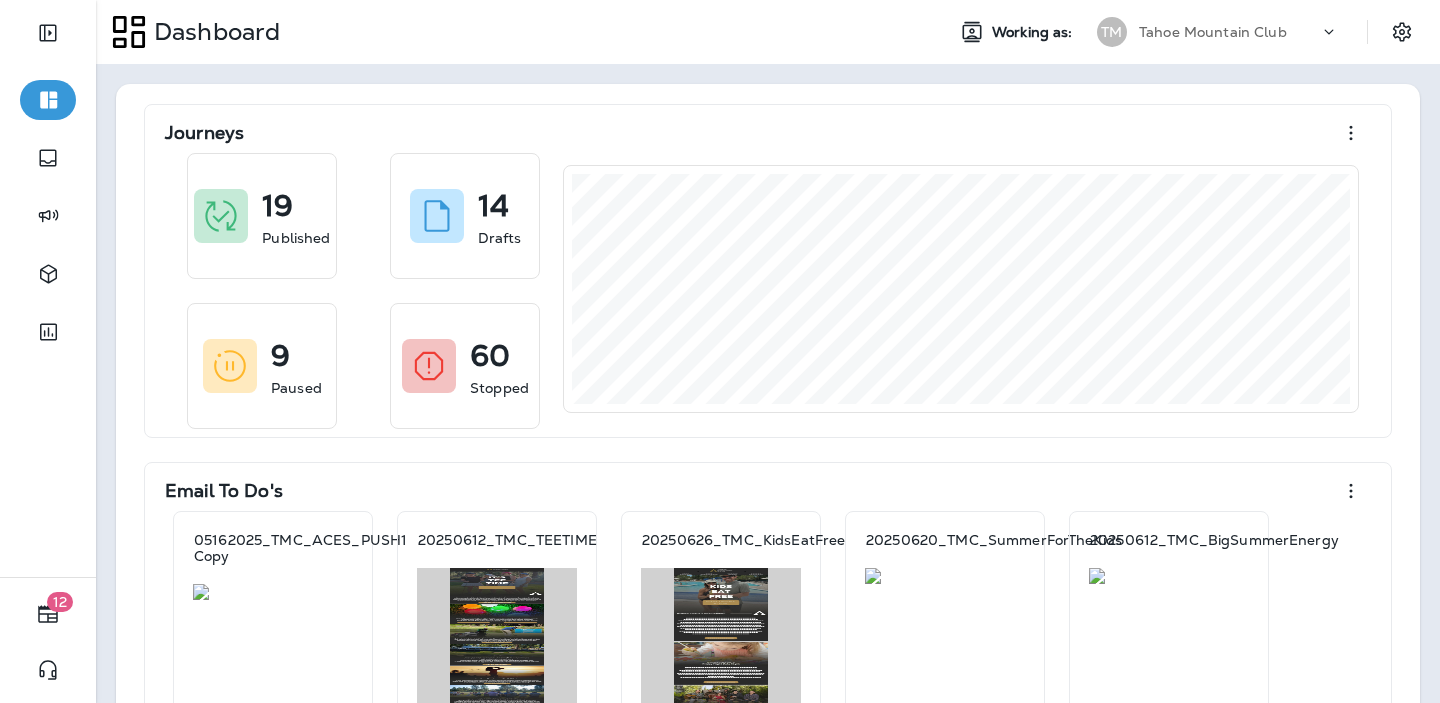 scroll, scrollTop: 0, scrollLeft: 0, axis: both 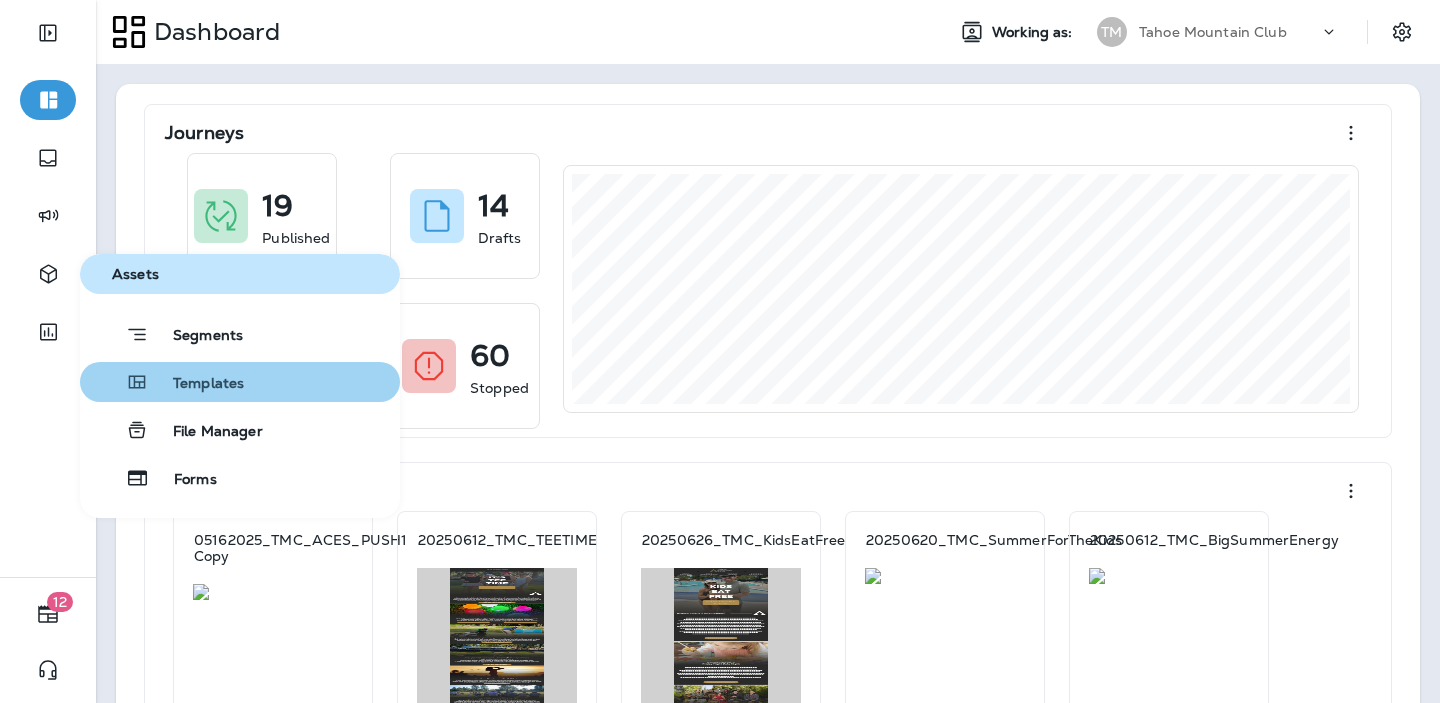 click on "Templates" at bounding box center (196, 384) 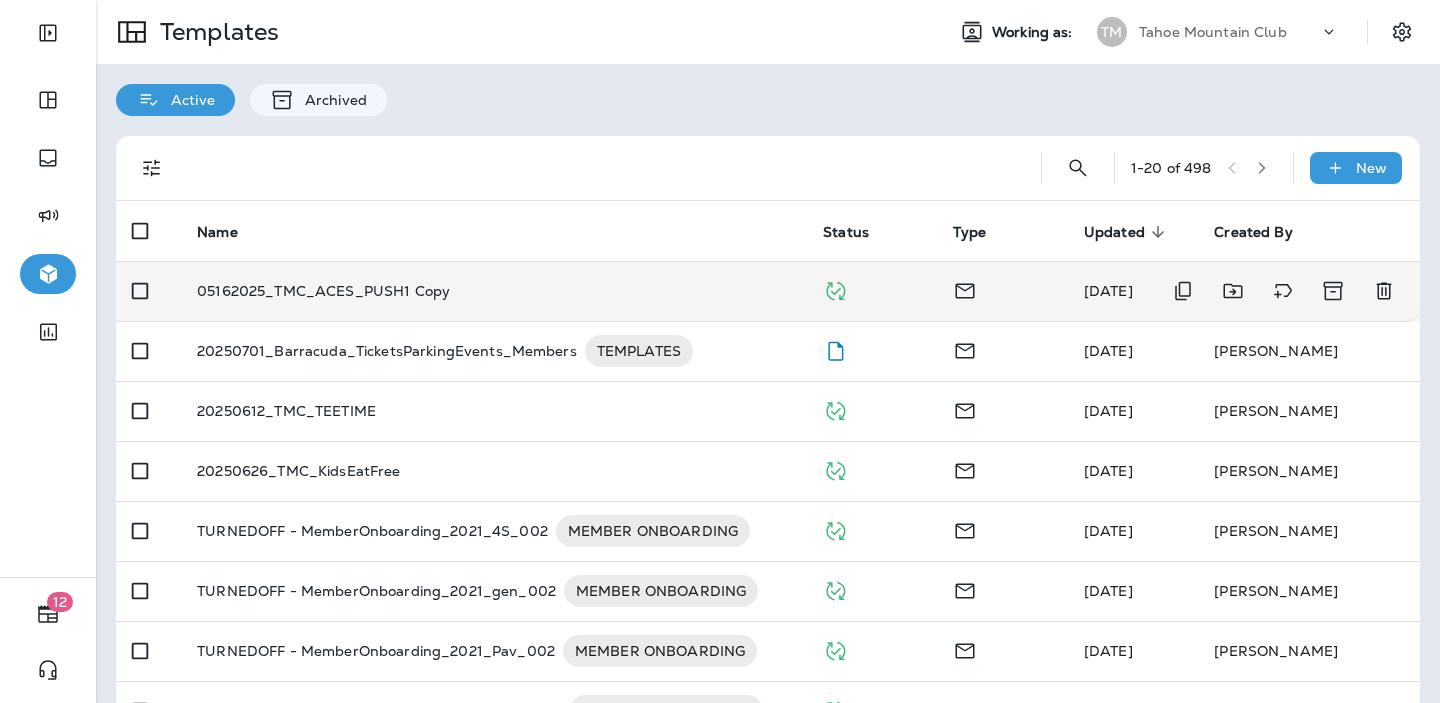 click on "05162025_TMC_ACES_PUSH1 Copy" at bounding box center (323, 291) 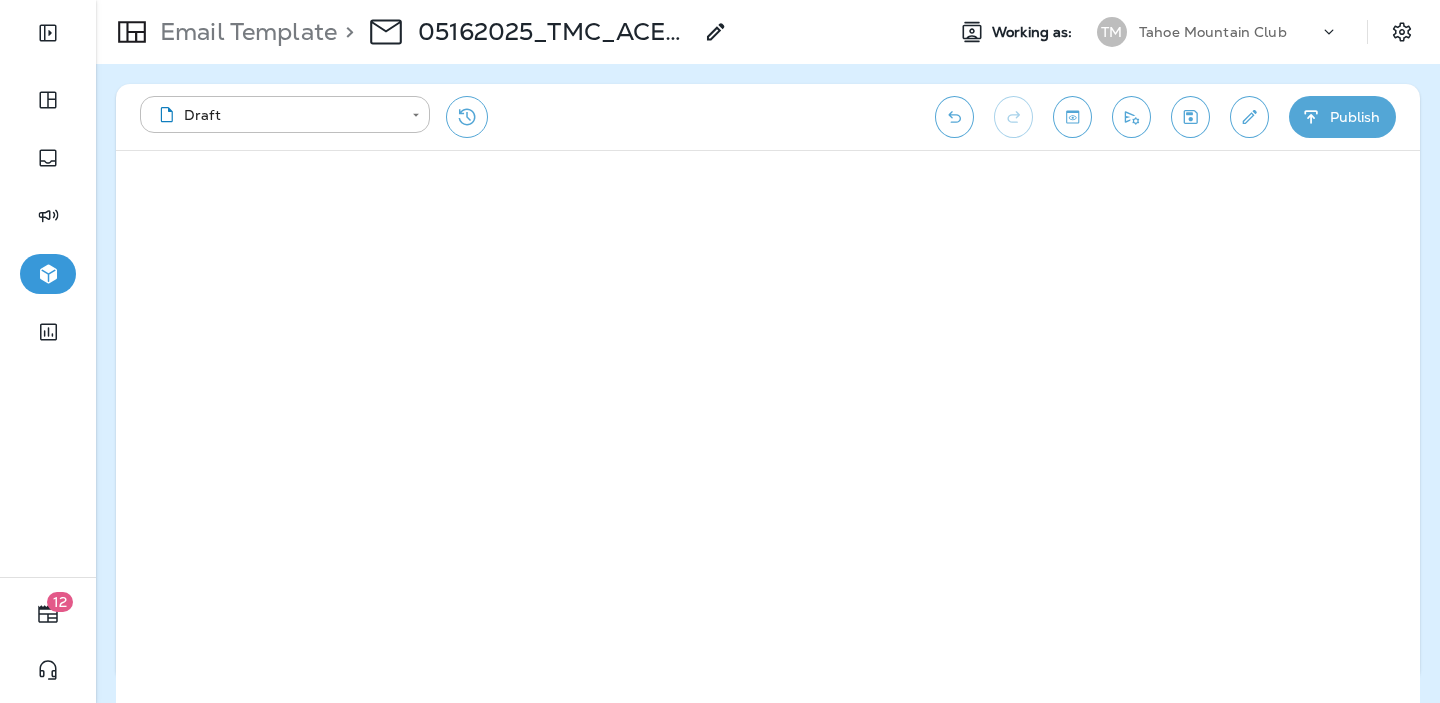 click on "Publish" at bounding box center [1342, 117] 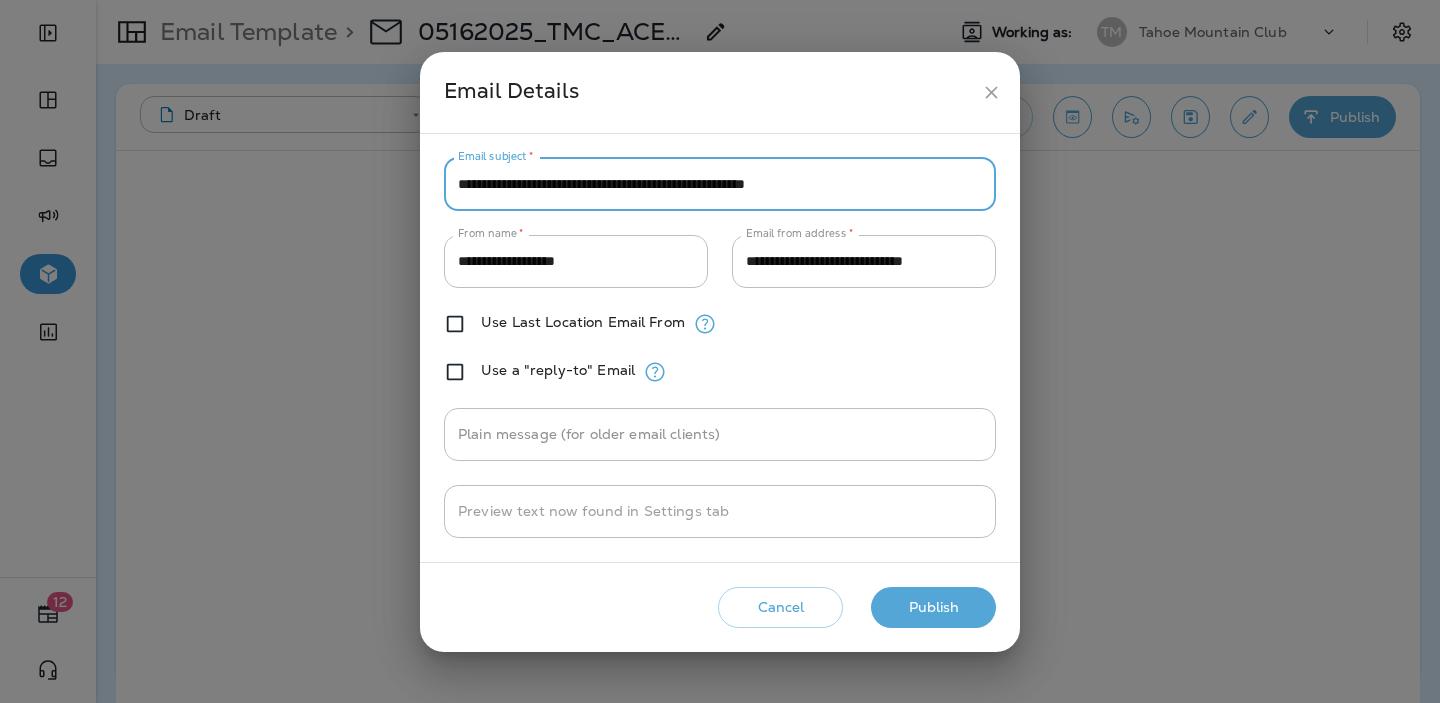 drag, startPoint x: 902, startPoint y: 195, endPoint x: 434, endPoint y: 171, distance: 468.615 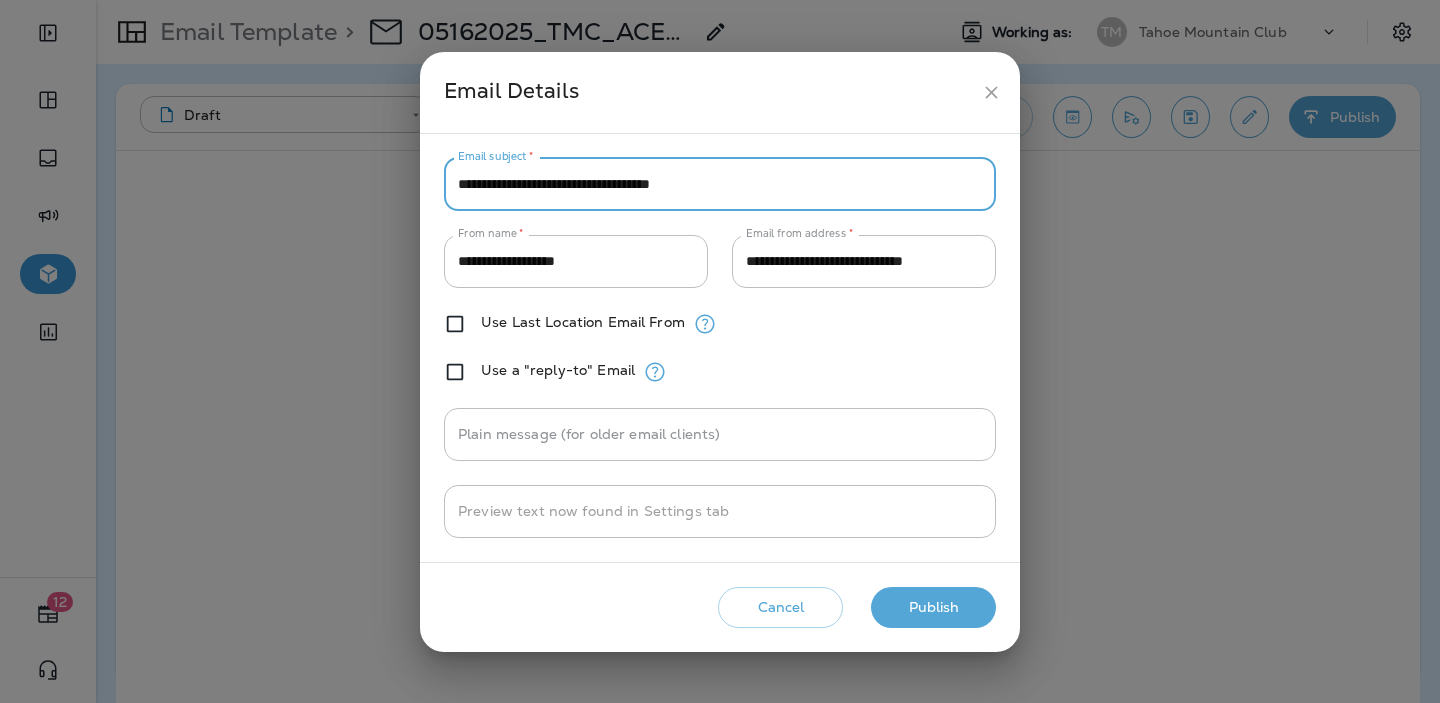 type on "**********" 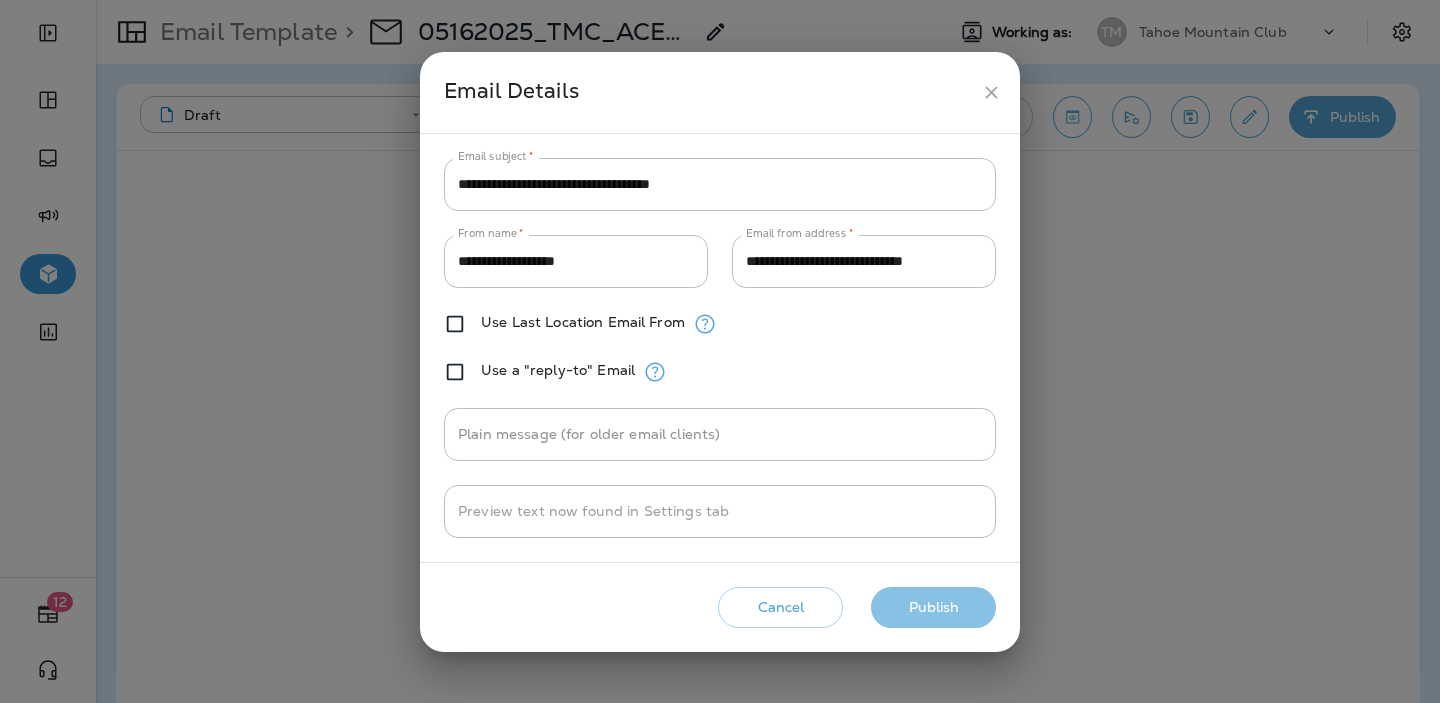click on "Publish" at bounding box center [933, 607] 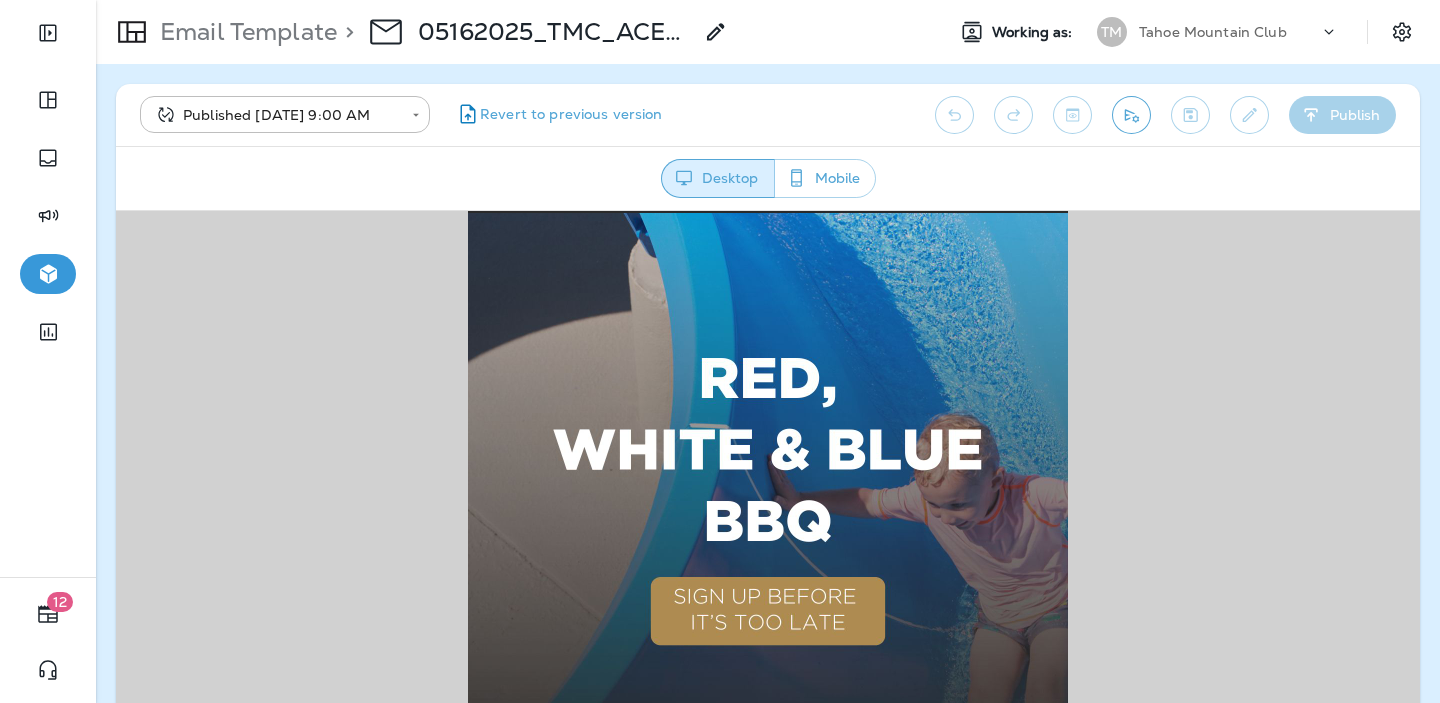 scroll, scrollTop: 0, scrollLeft: 0, axis: both 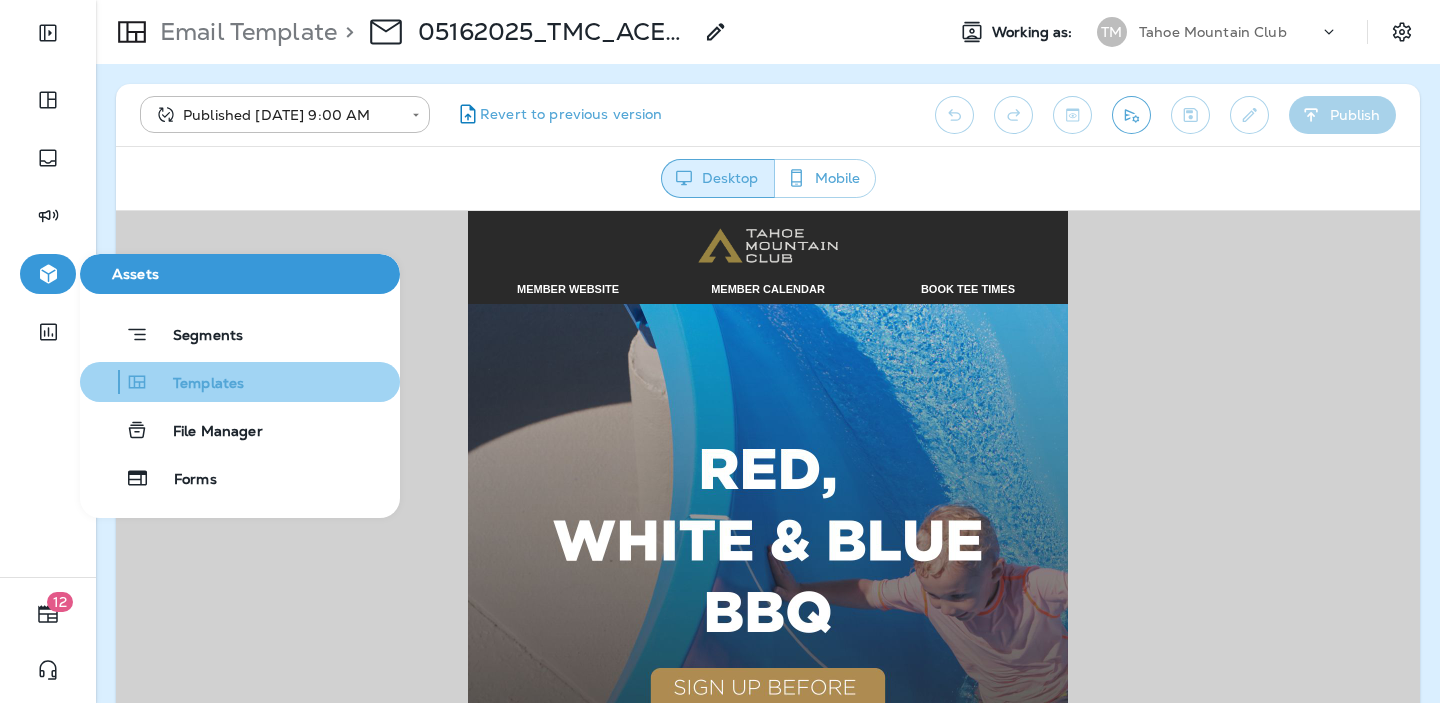 click on "Templates" at bounding box center [196, 384] 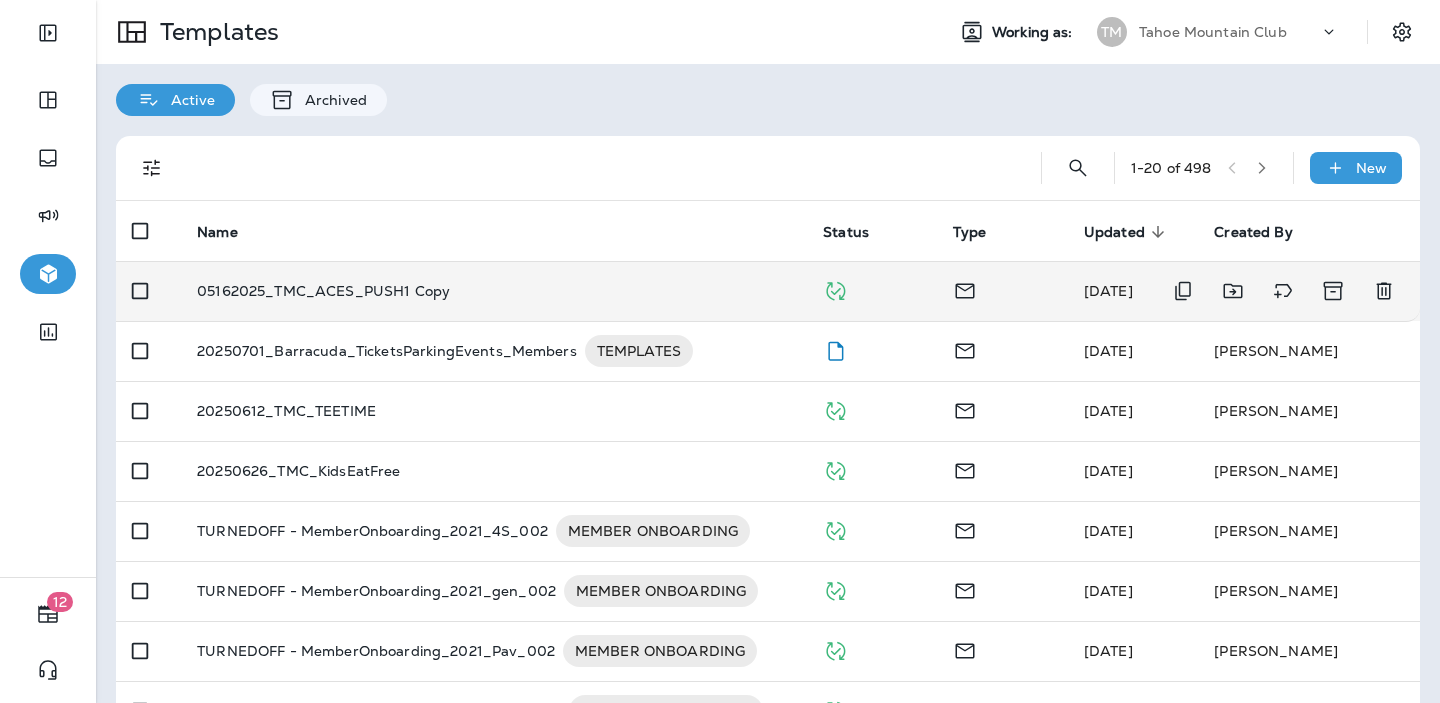 click on "05162025_TMC_ACES_PUSH1 Copy" at bounding box center [494, 291] 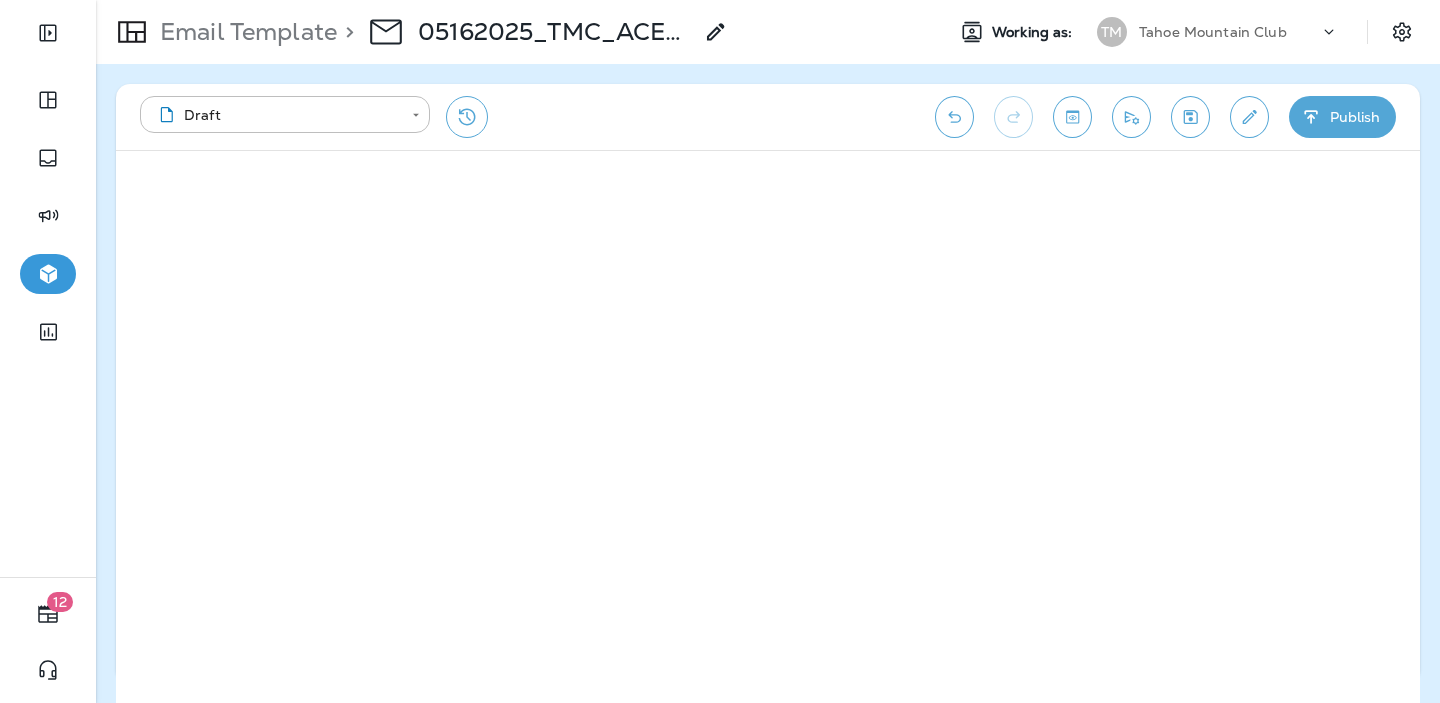 click 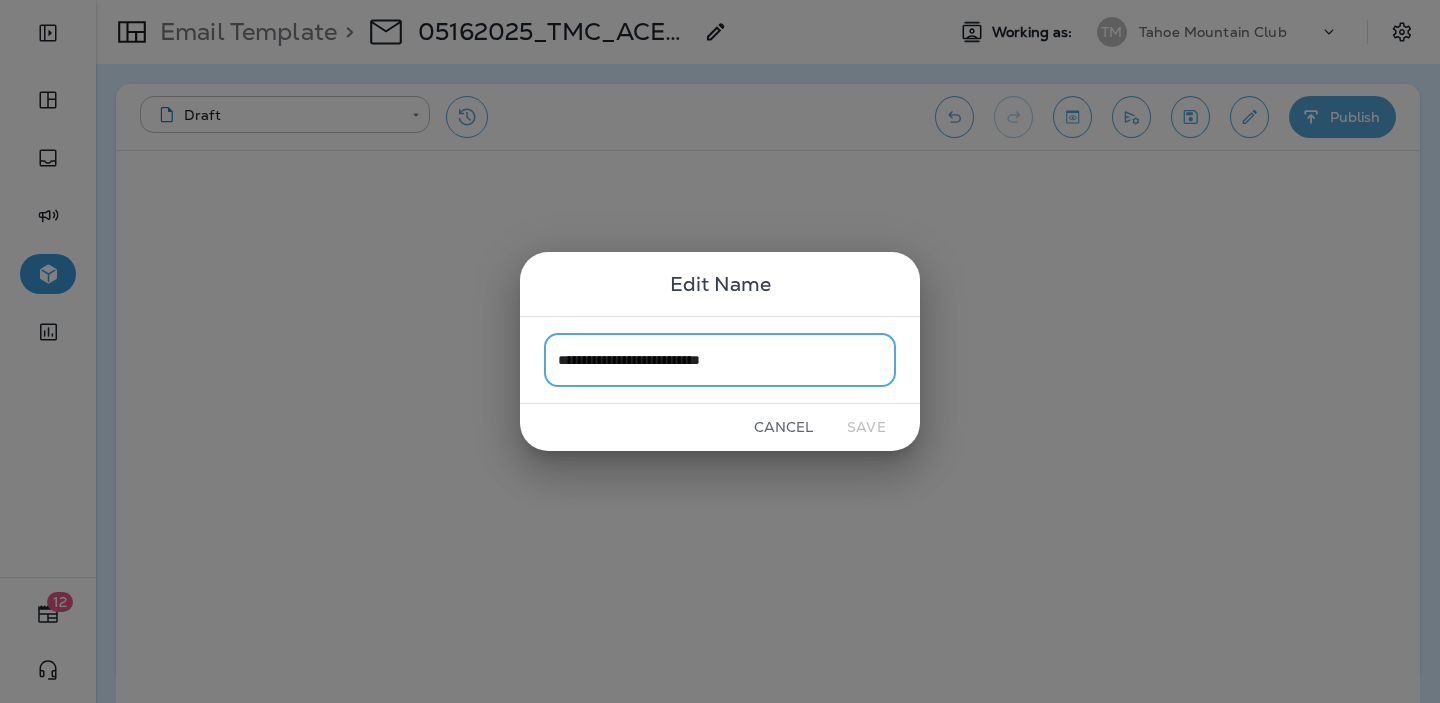 click on "**********" at bounding box center (720, 359) 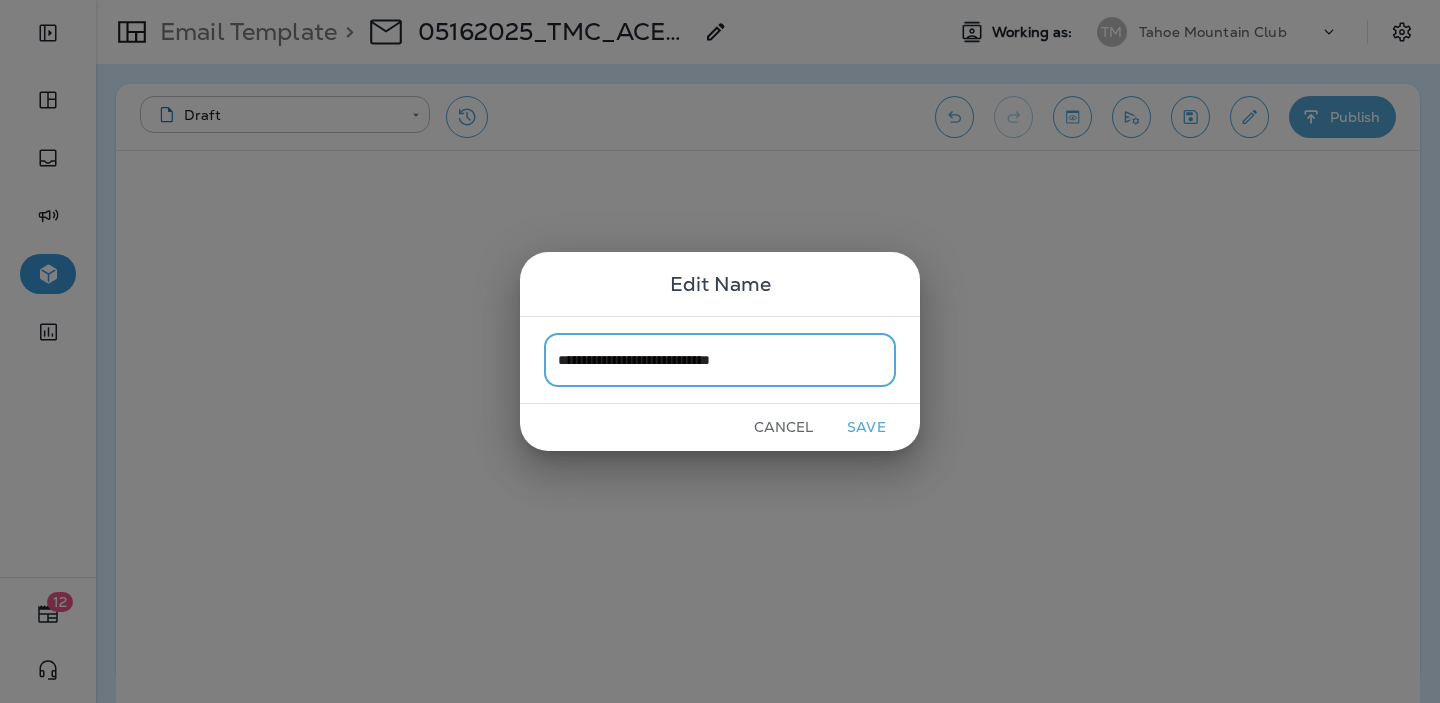 click on "**********" at bounding box center [720, 359] 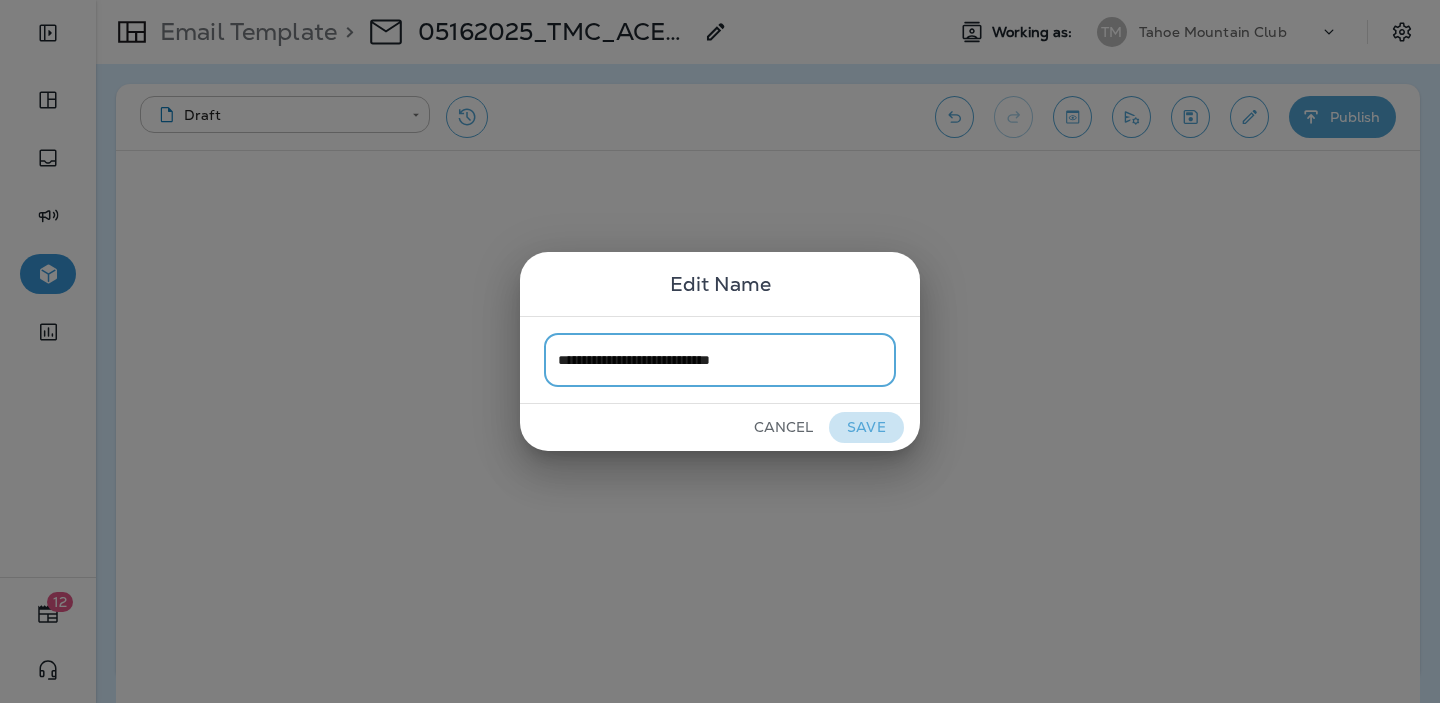 click on "Save" at bounding box center (866, 427) 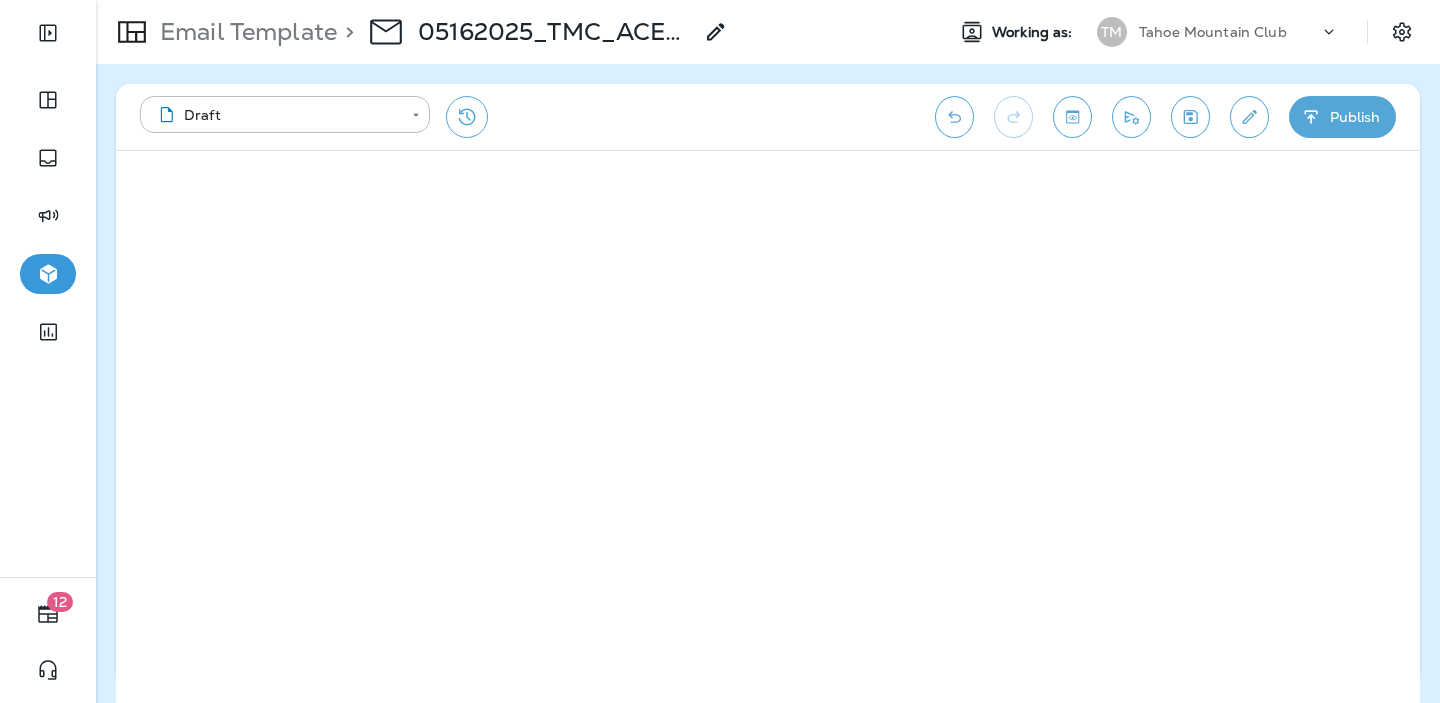 click 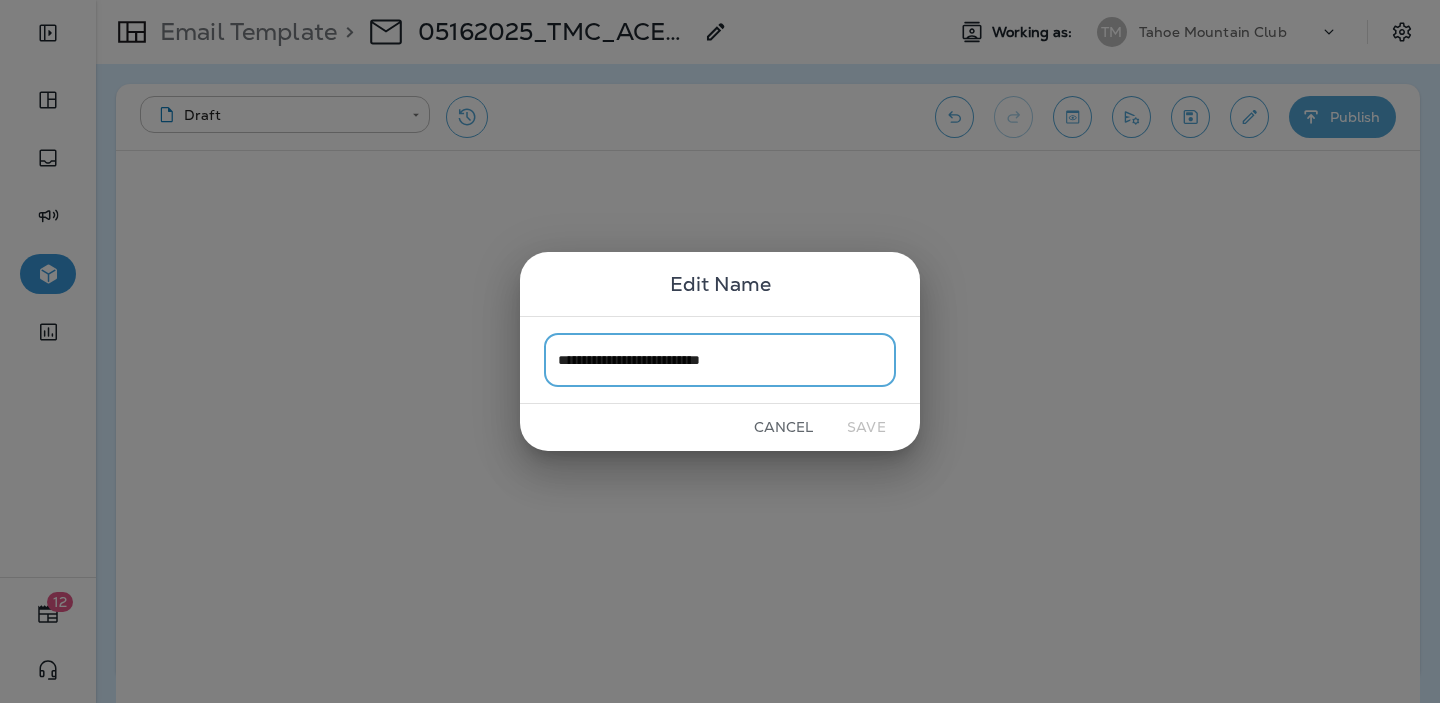 click on "**********" at bounding box center [720, 359] 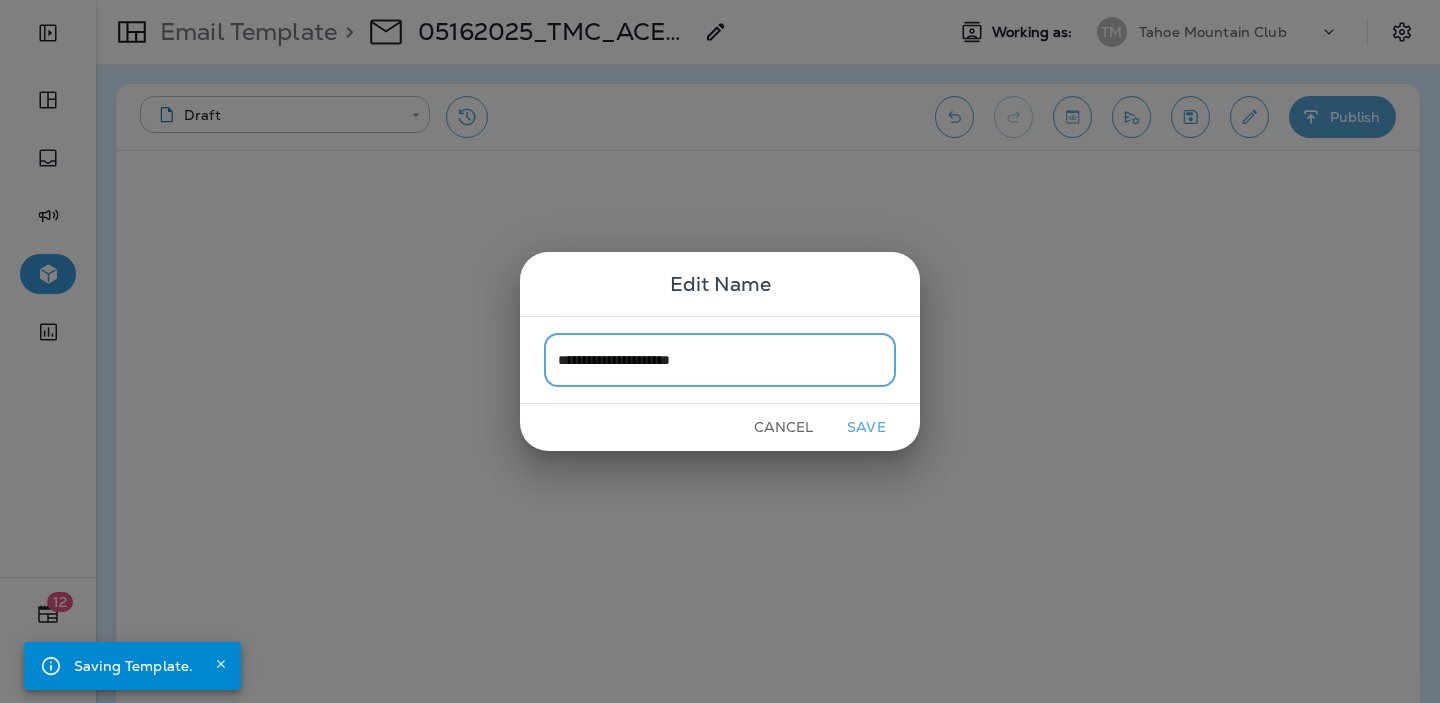 type on "**********" 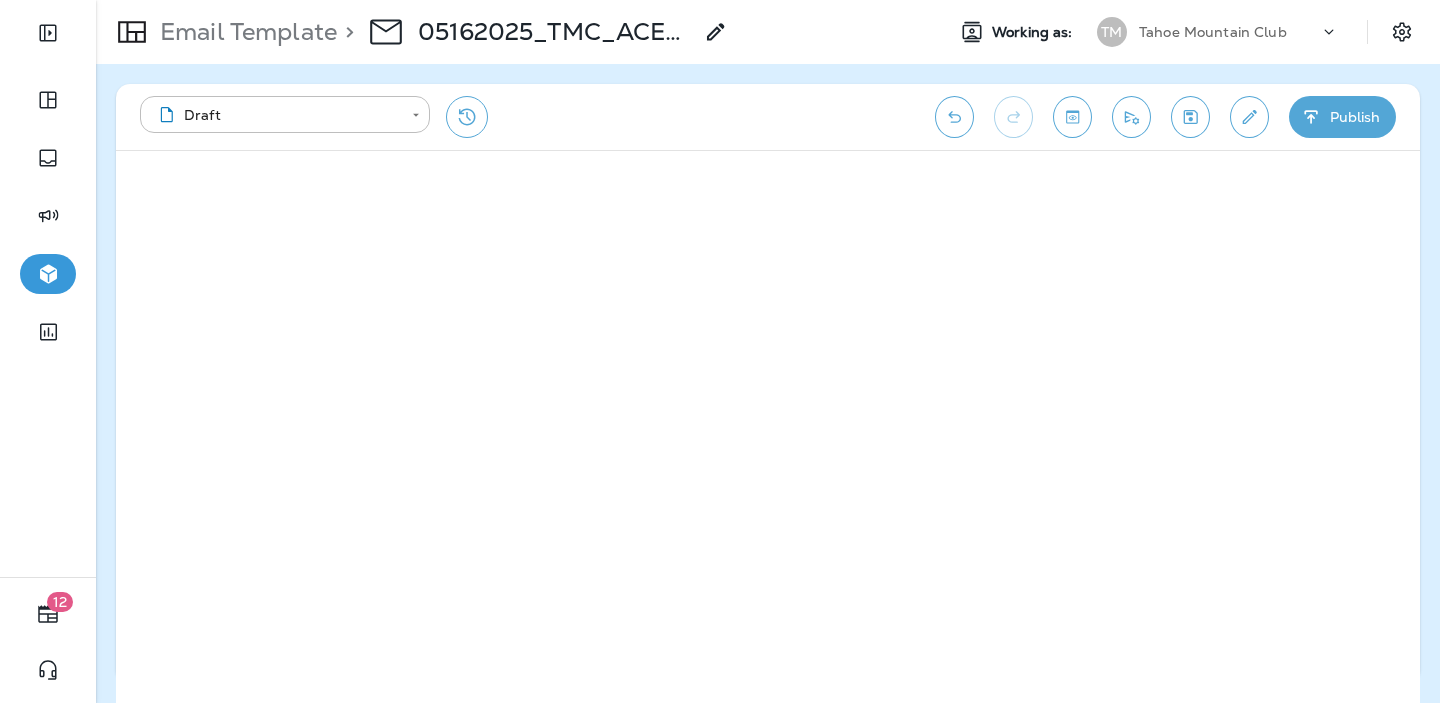 click 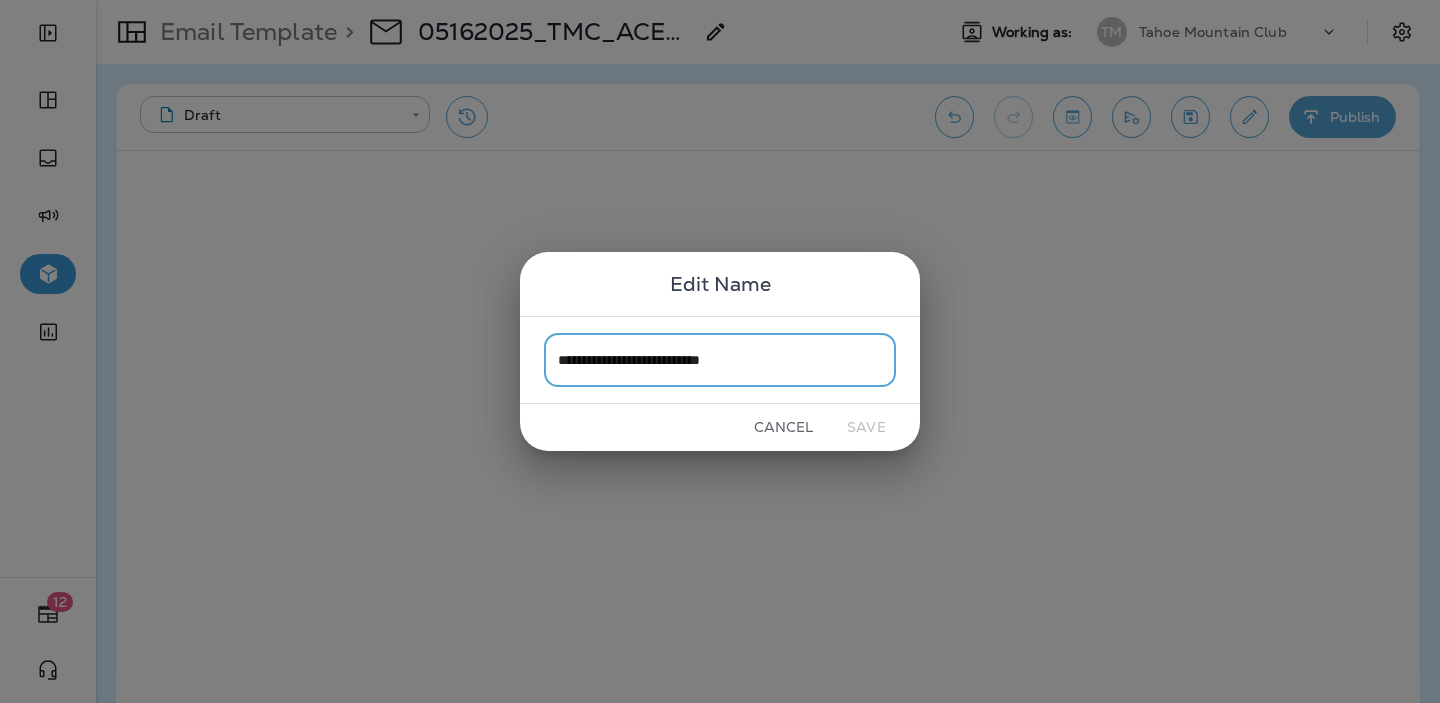 click on "**********" at bounding box center (720, 359) 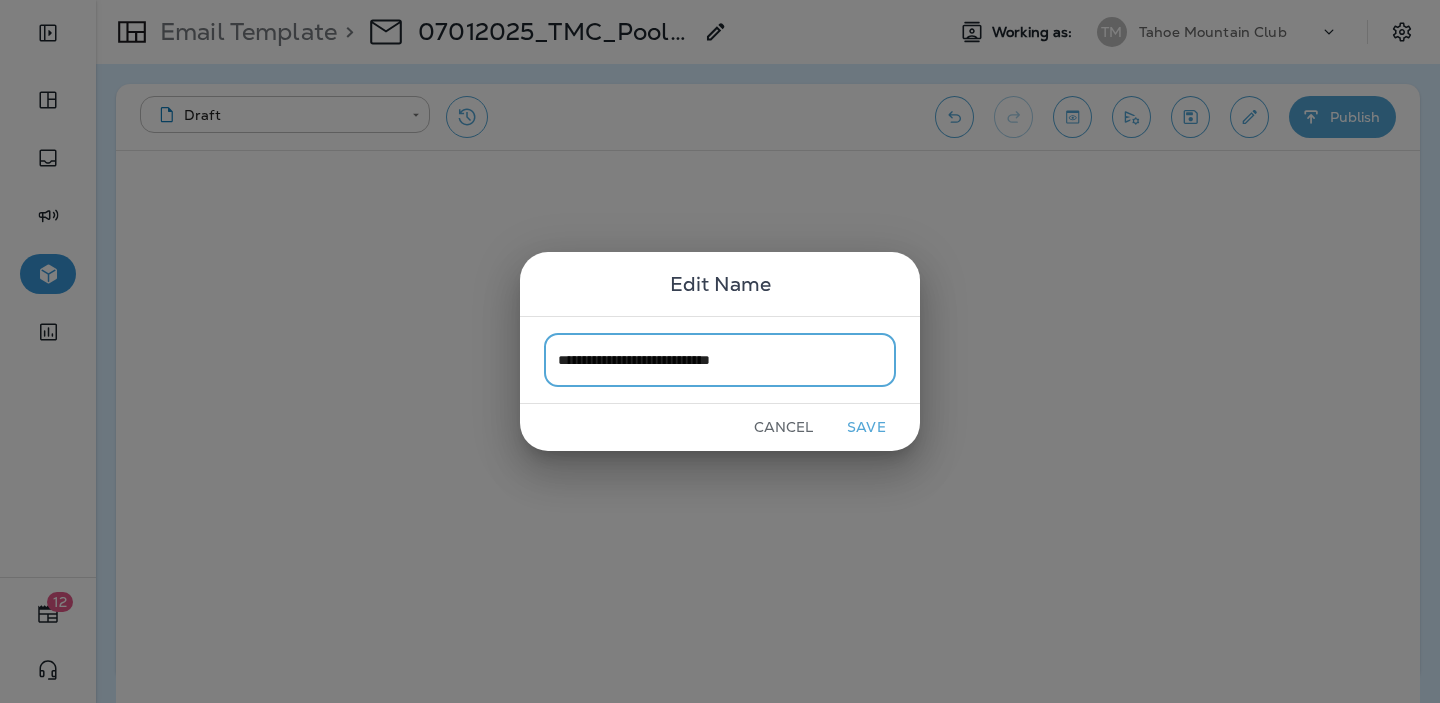 drag, startPoint x: 593, startPoint y: 361, endPoint x: 541, endPoint y: 363, distance: 52.03845 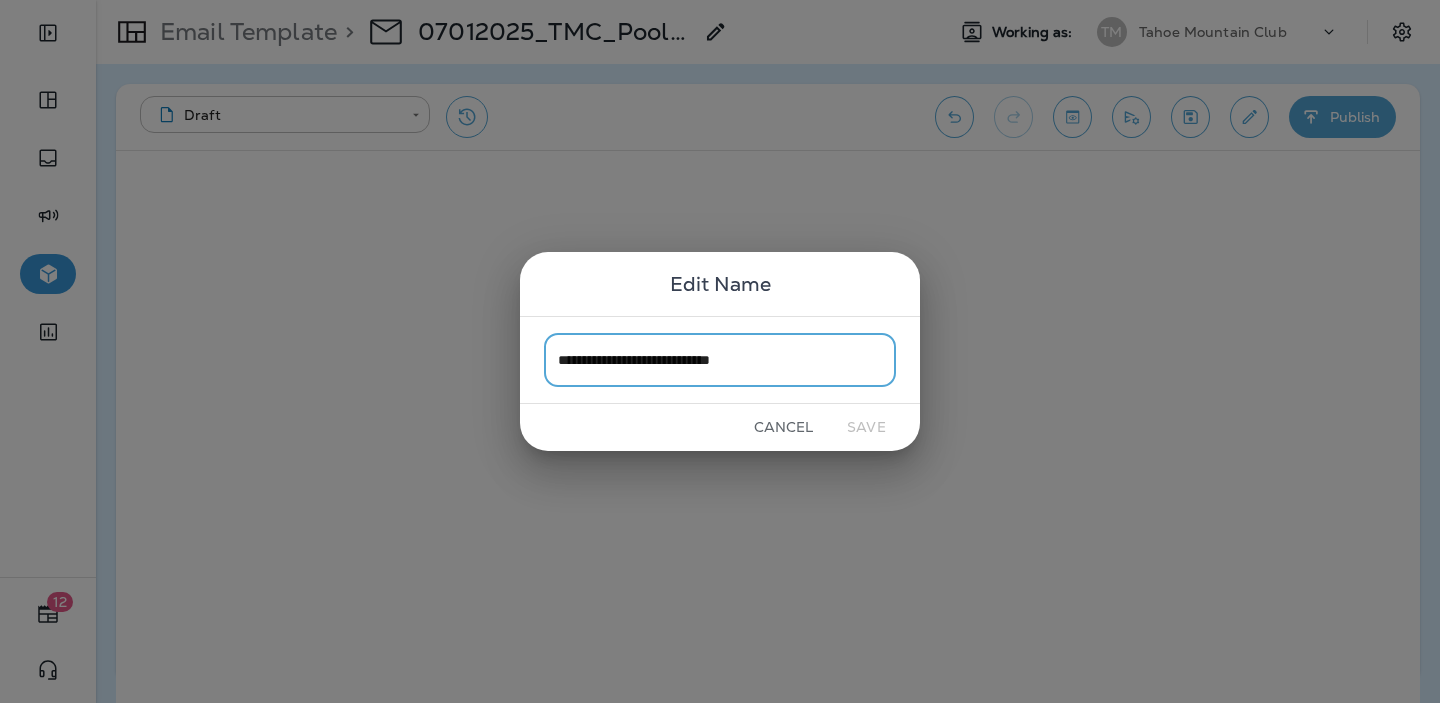 click on "**********" at bounding box center [720, 359] 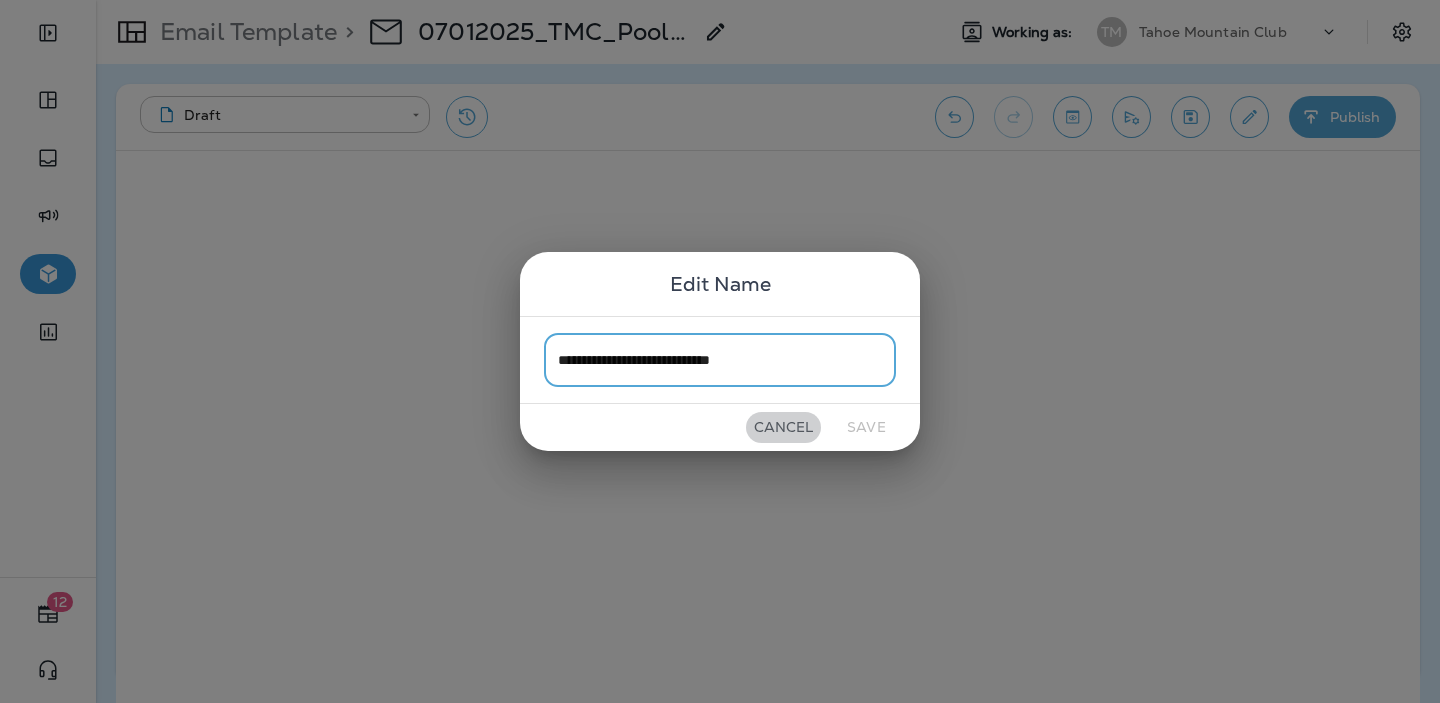 click on "Cancel" at bounding box center [783, 427] 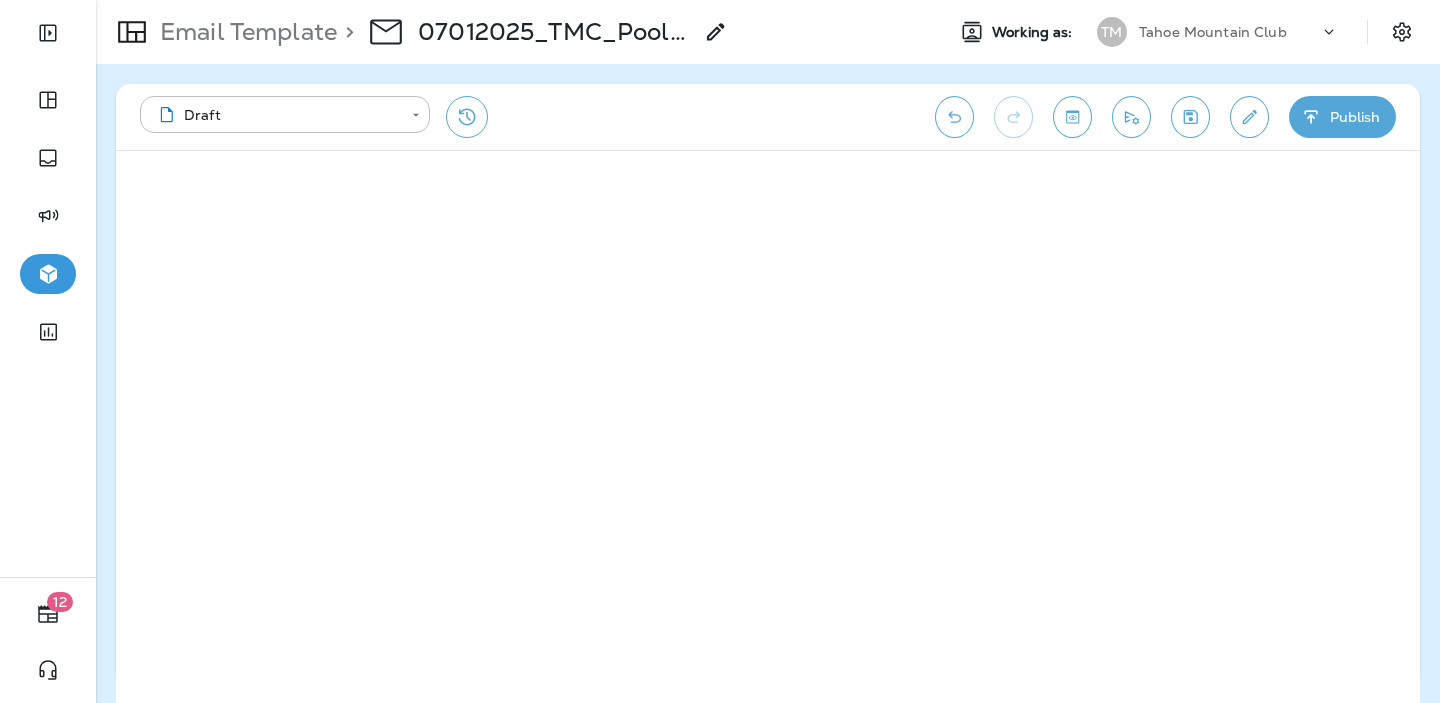click on "Publish" at bounding box center (1342, 117) 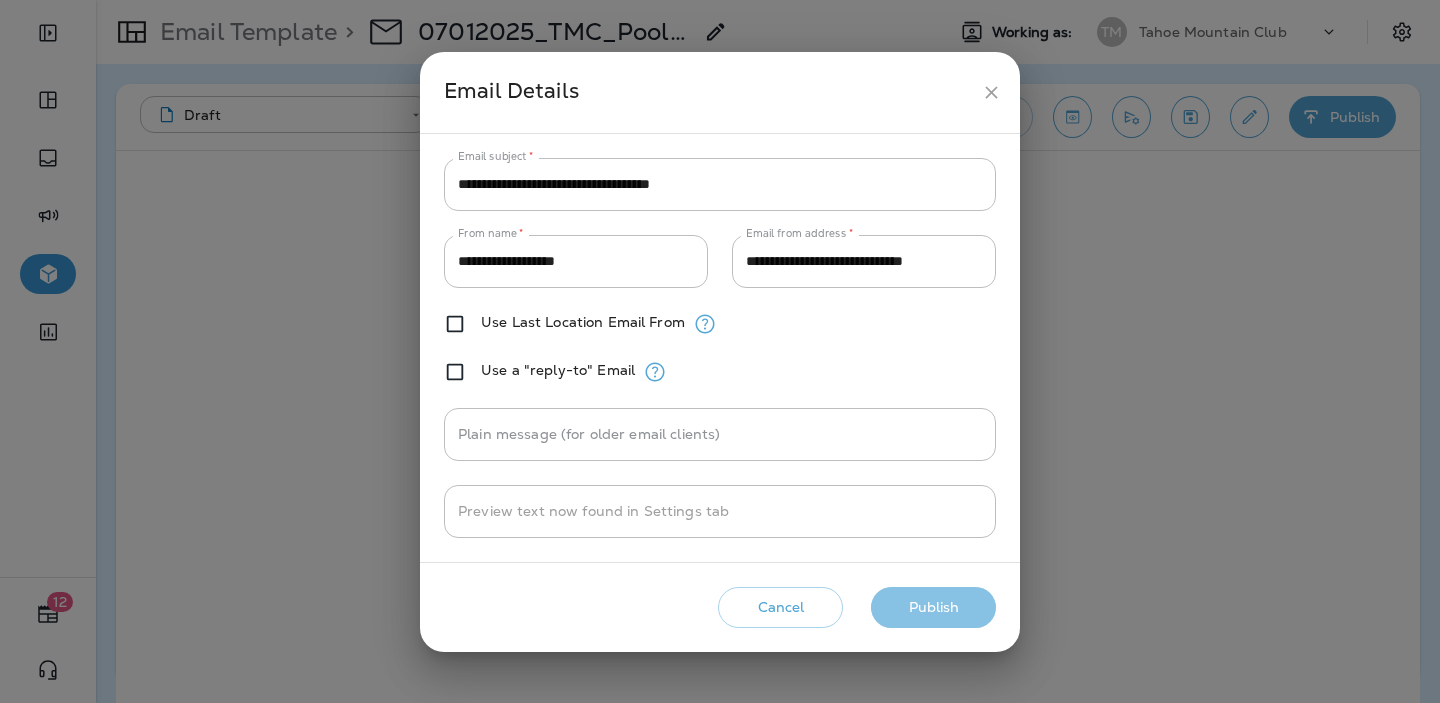 click on "Publish" at bounding box center (933, 607) 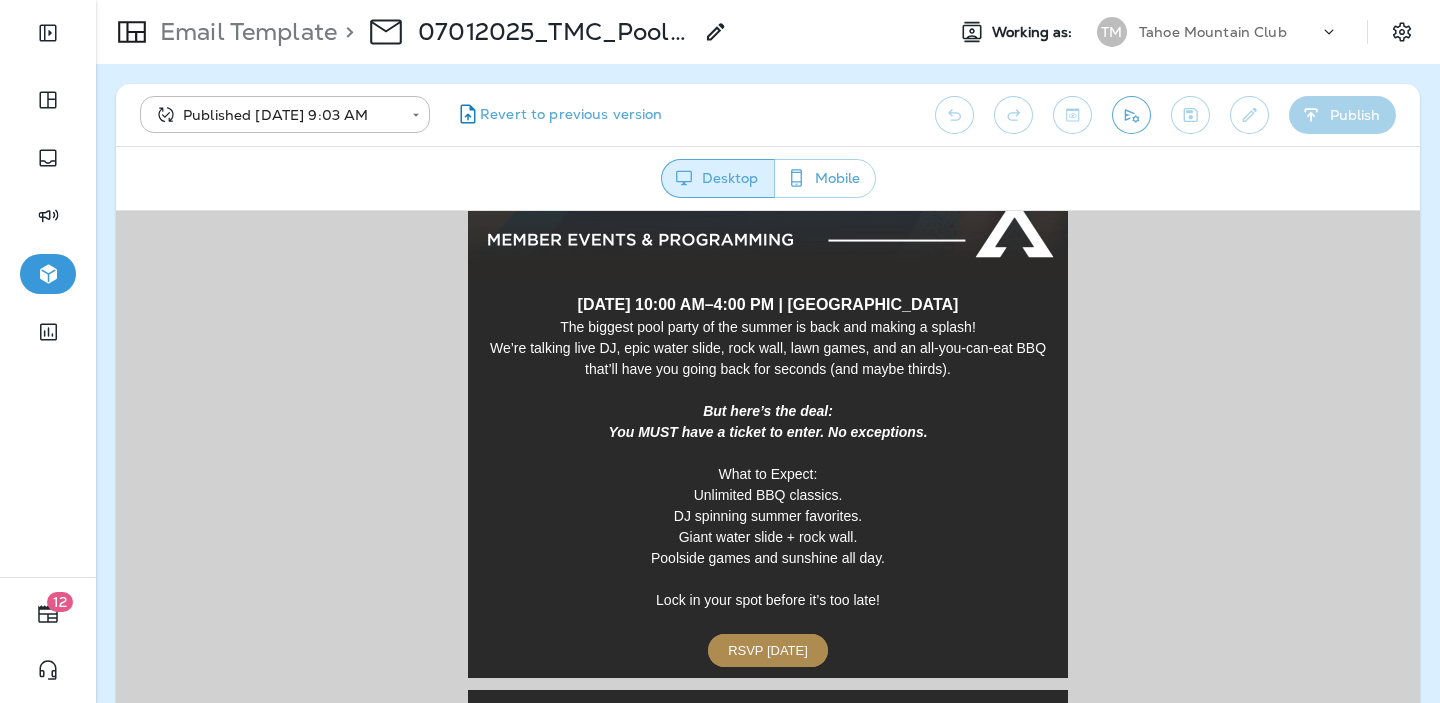 scroll, scrollTop: 625, scrollLeft: 0, axis: vertical 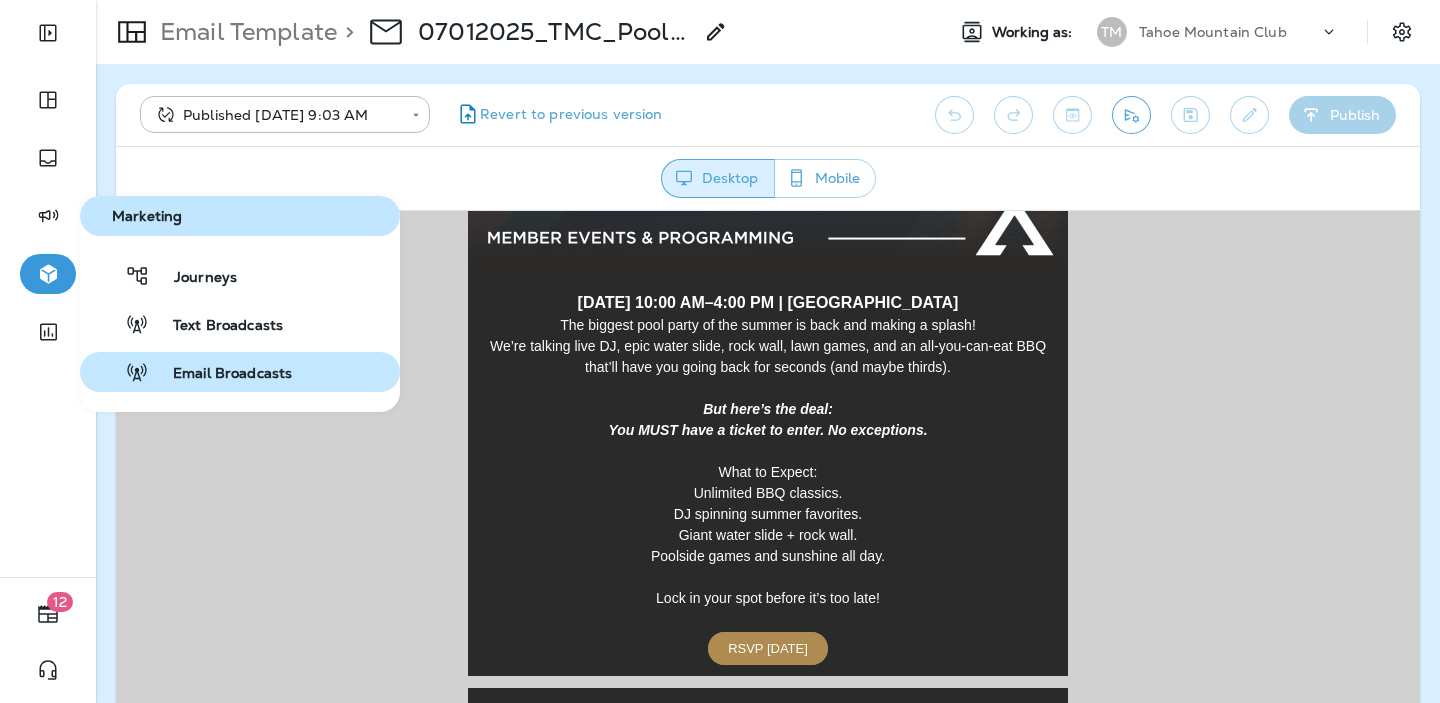 click on "Email Broadcasts" at bounding box center [240, 372] 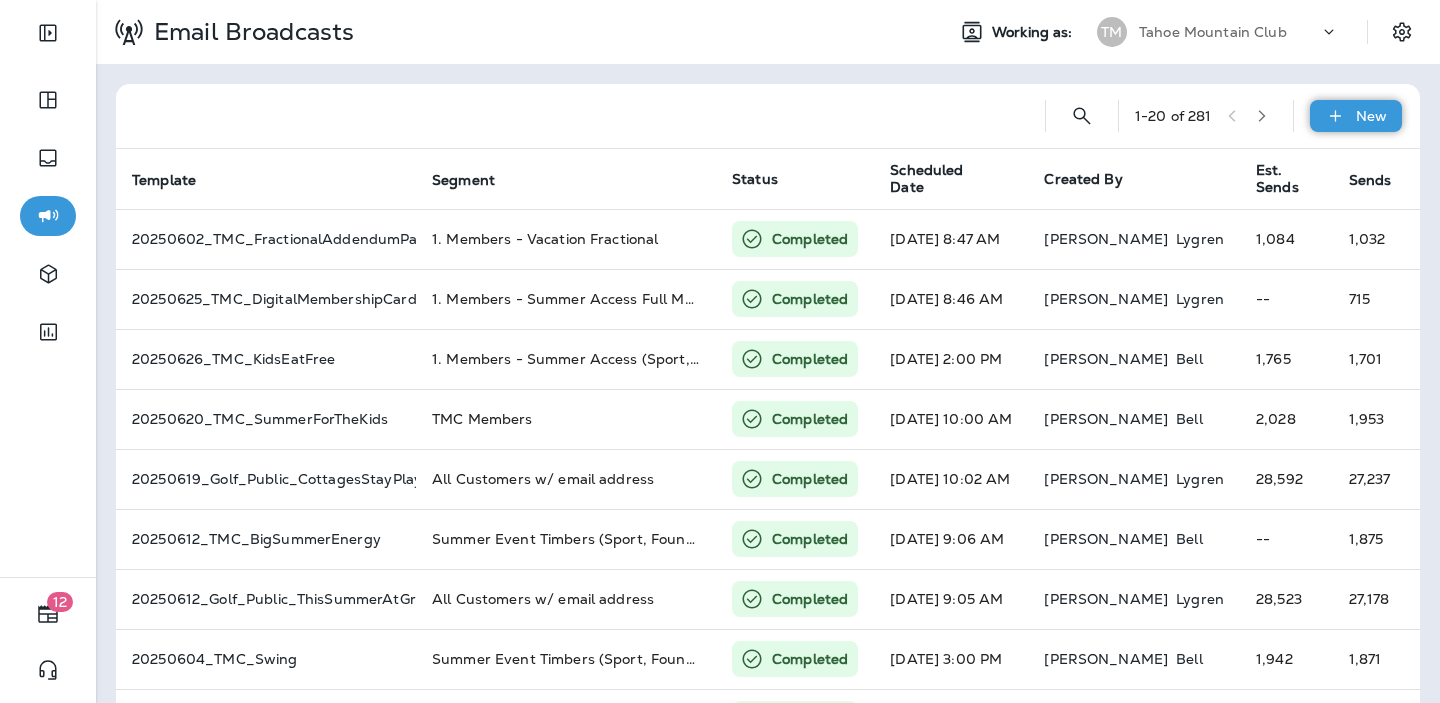 click on "New" at bounding box center (1371, 116) 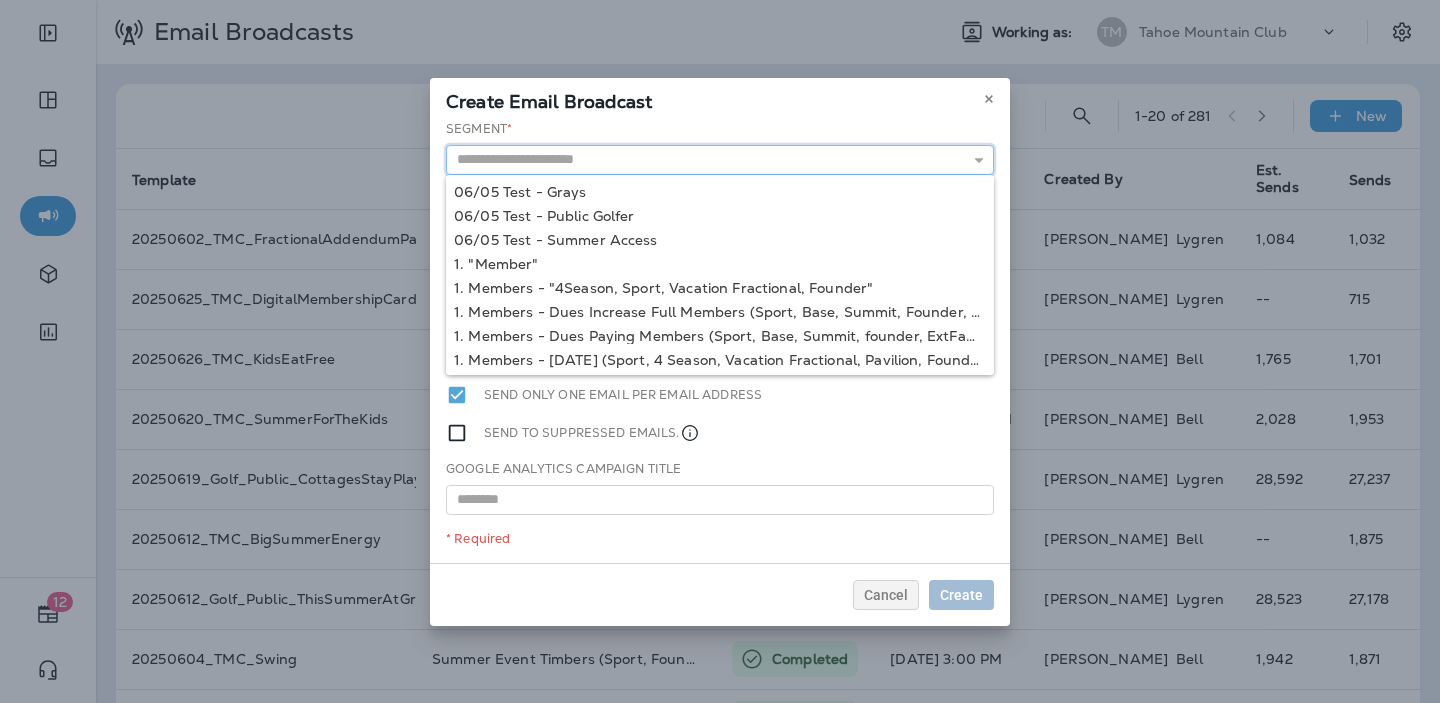 click at bounding box center (720, 160) 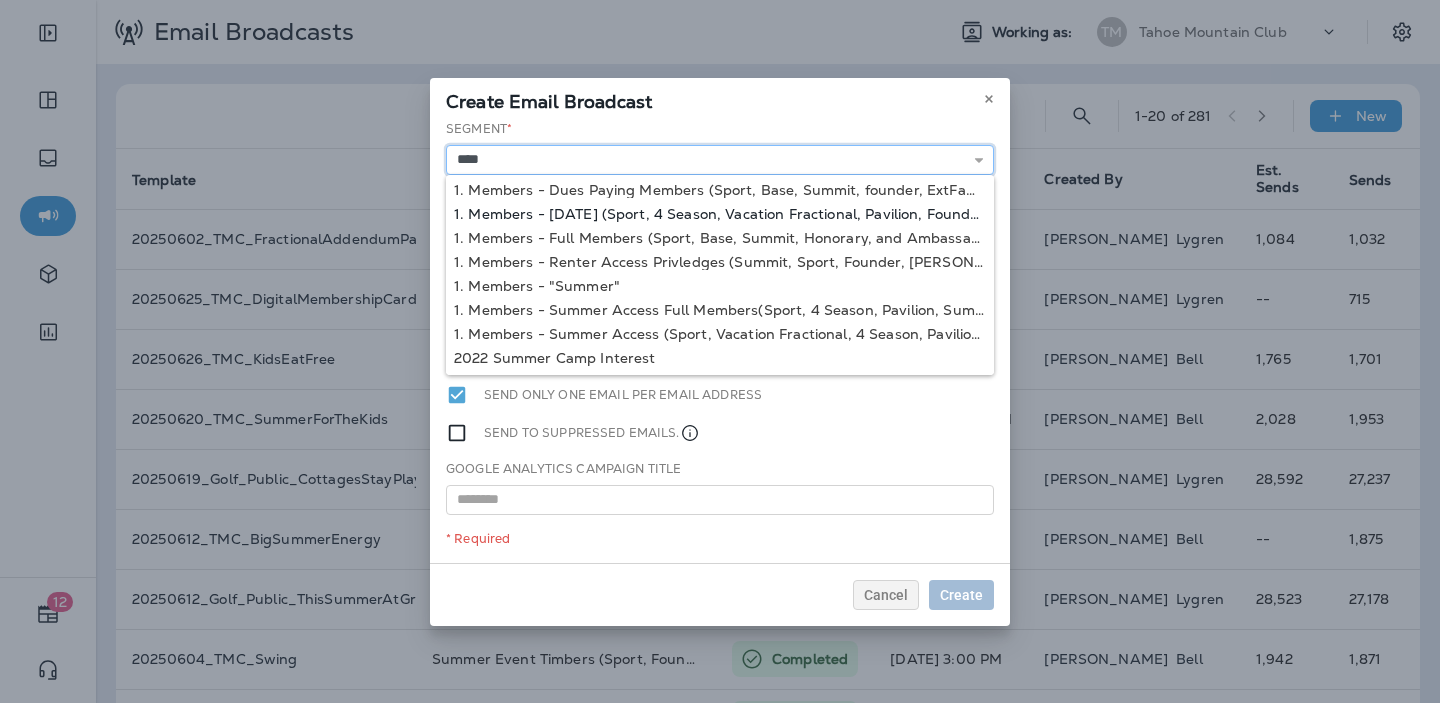 scroll, scrollTop: 57, scrollLeft: 0, axis: vertical 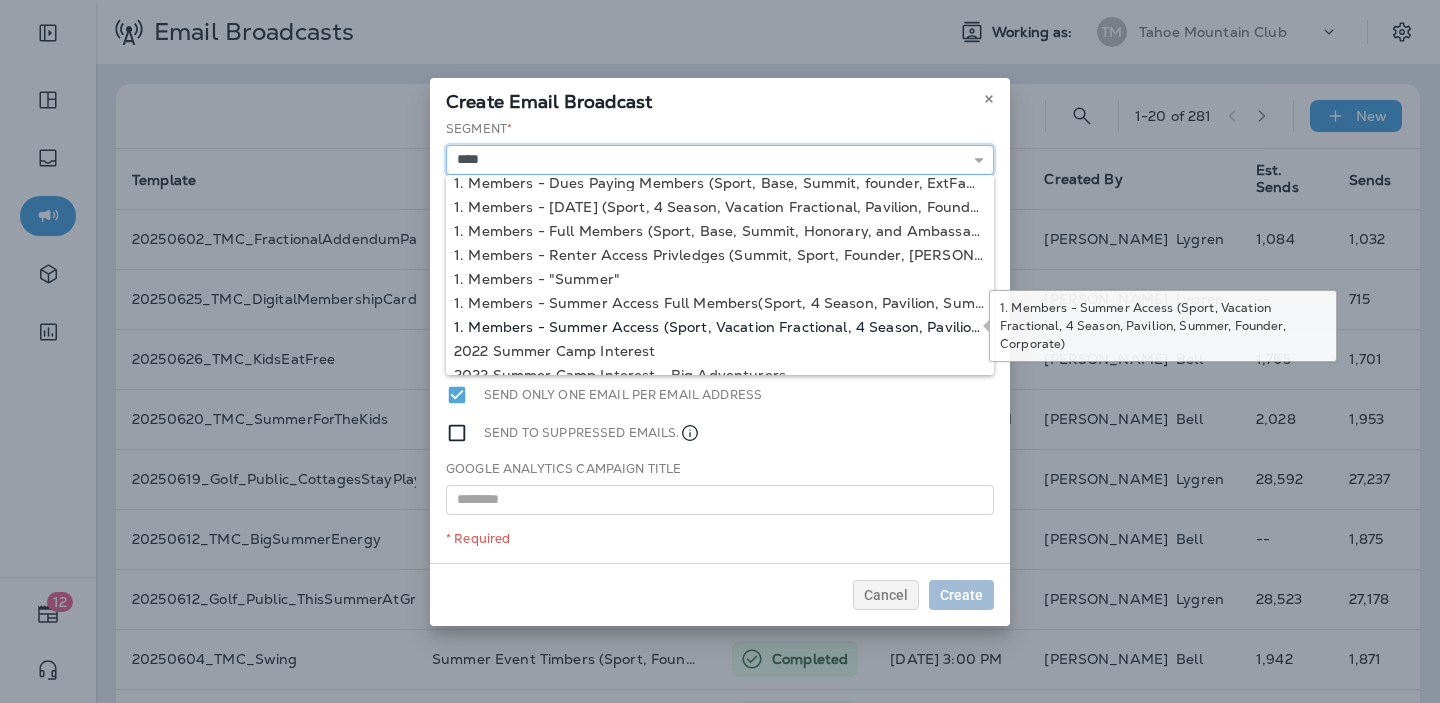 type on "**********" 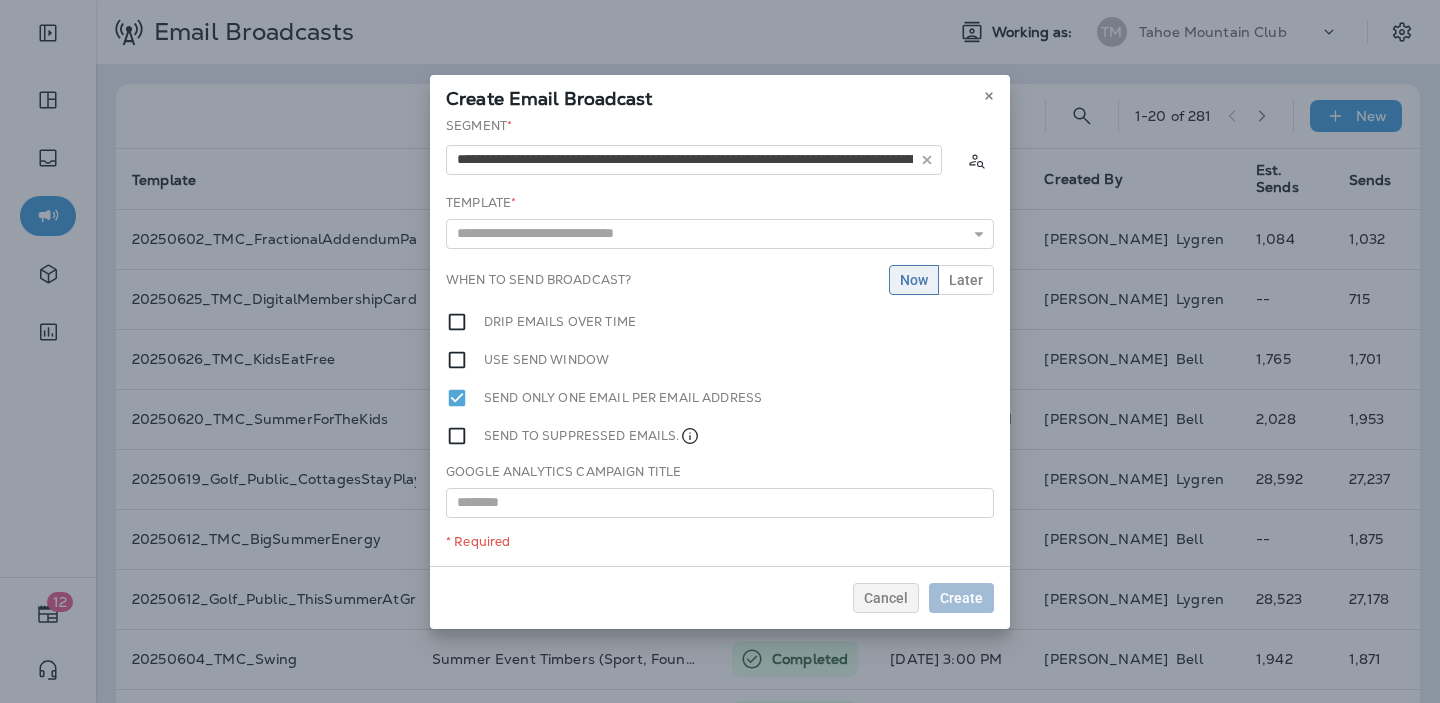 click on "**********" at bounding box center (720, 341) 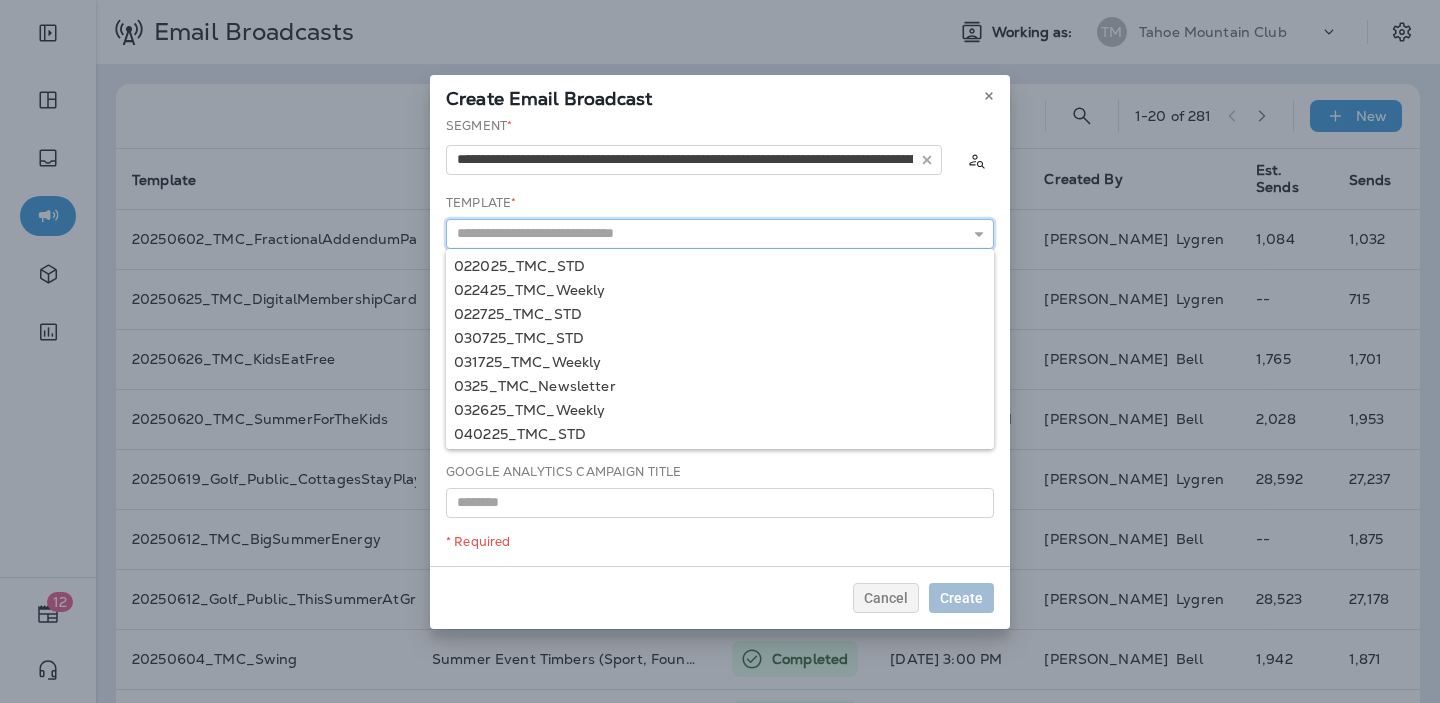 click at bounding box center (720, 234) 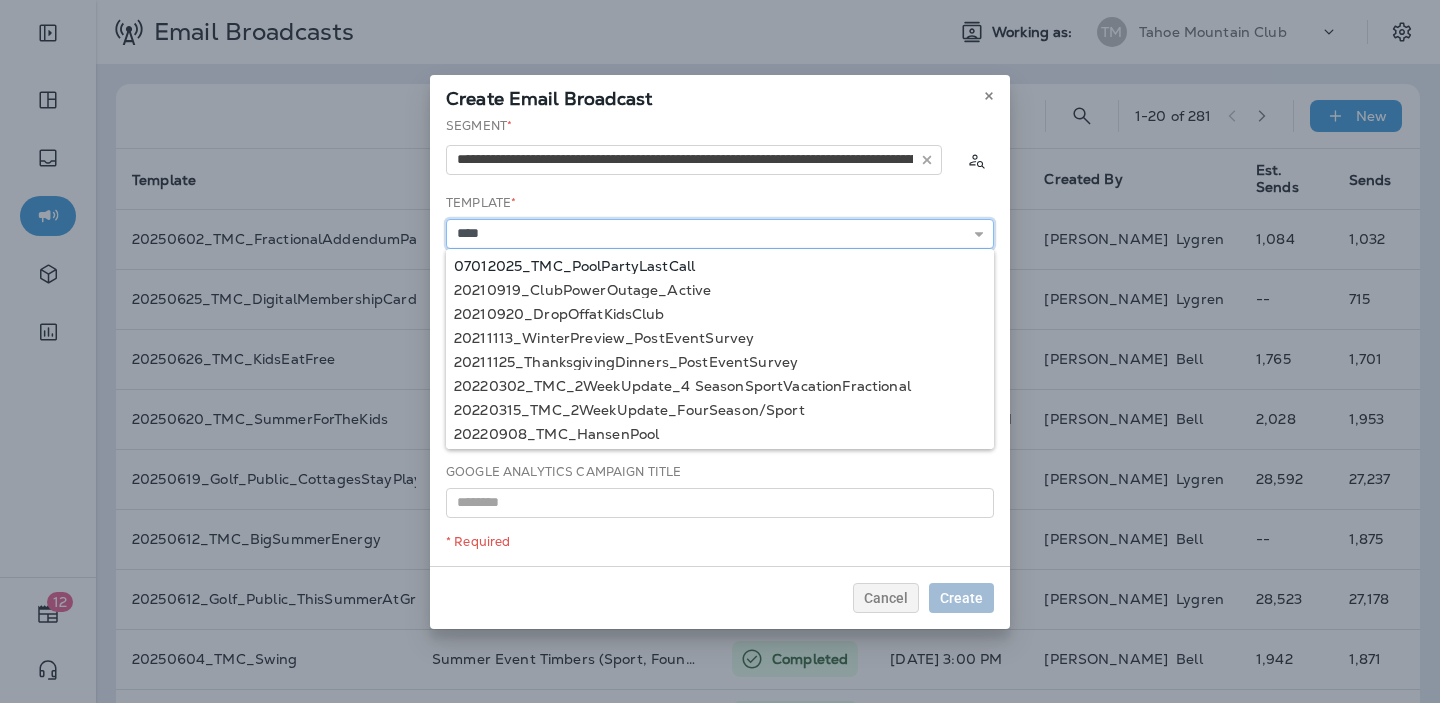 type on "**********" 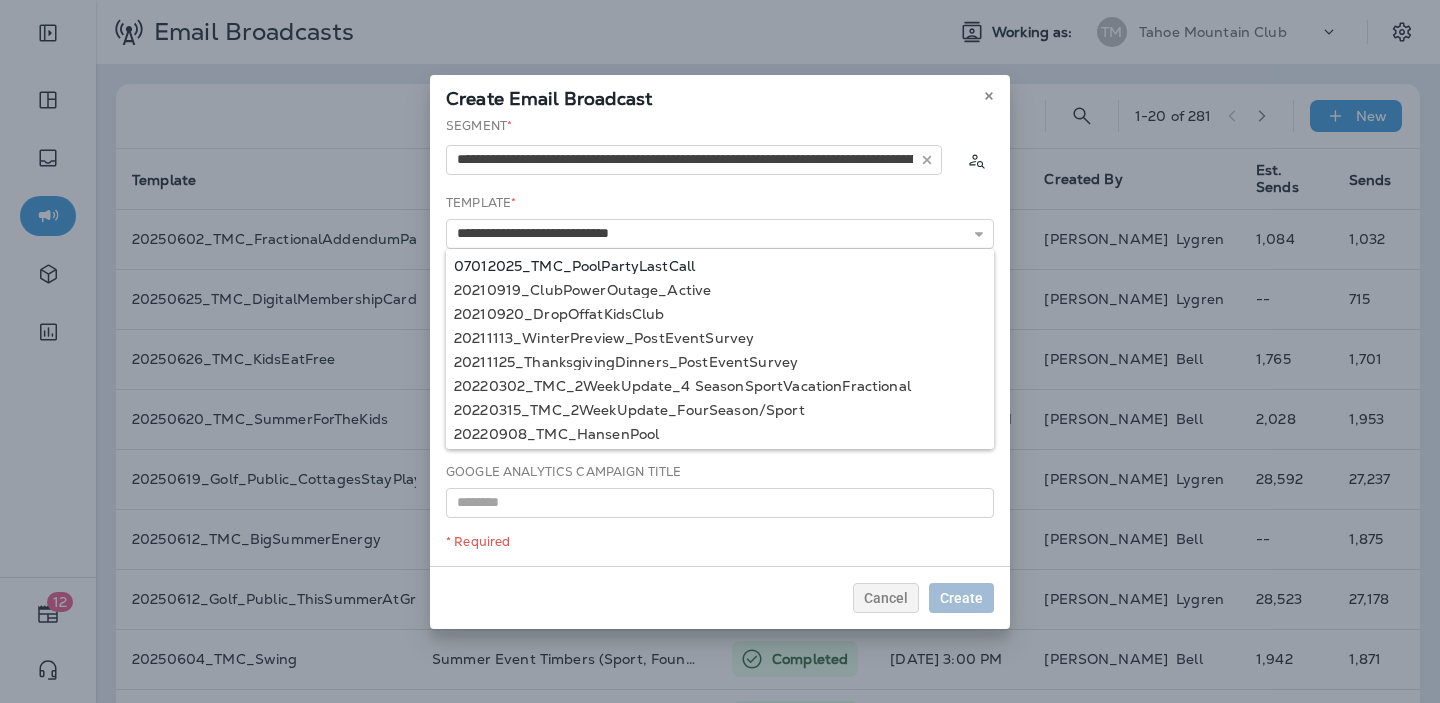 click on "**********" at bounding box center [720, 341] 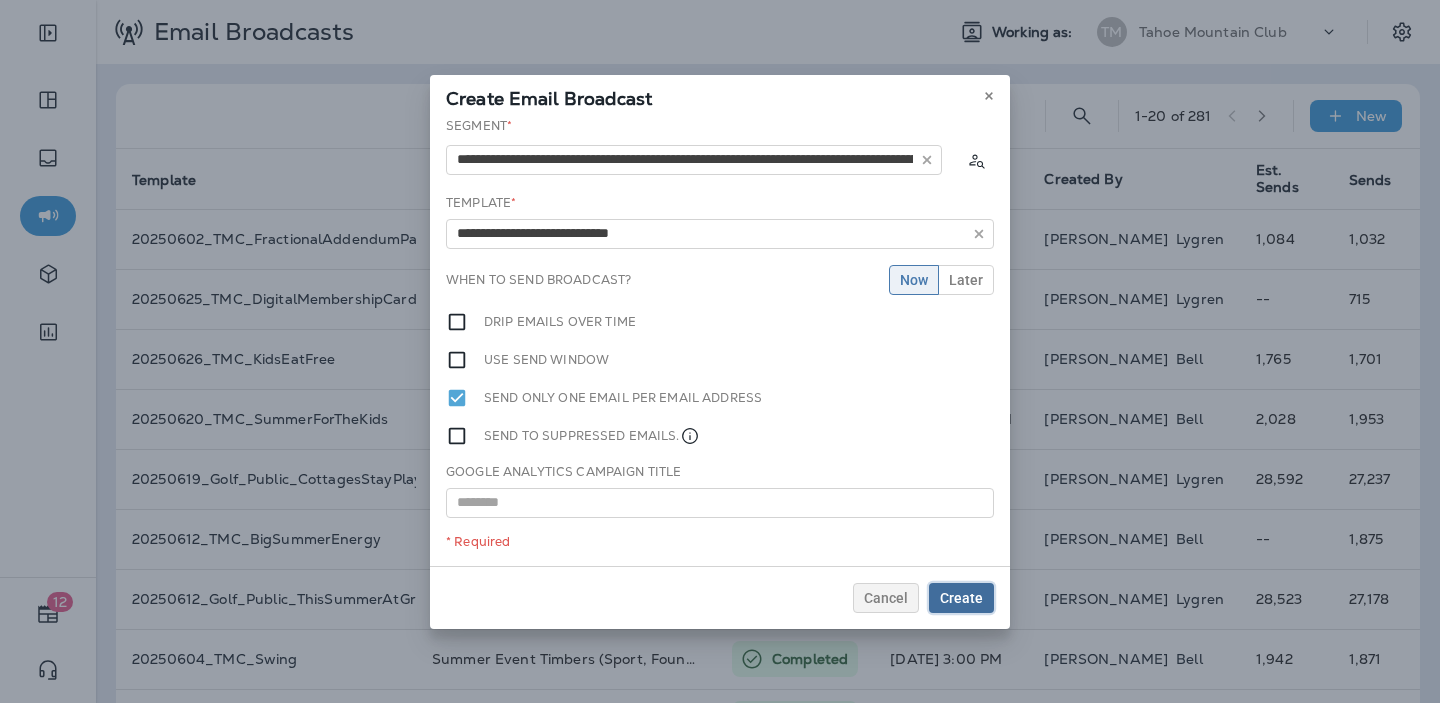 click on "Create" at bounding box center [961, 598] 